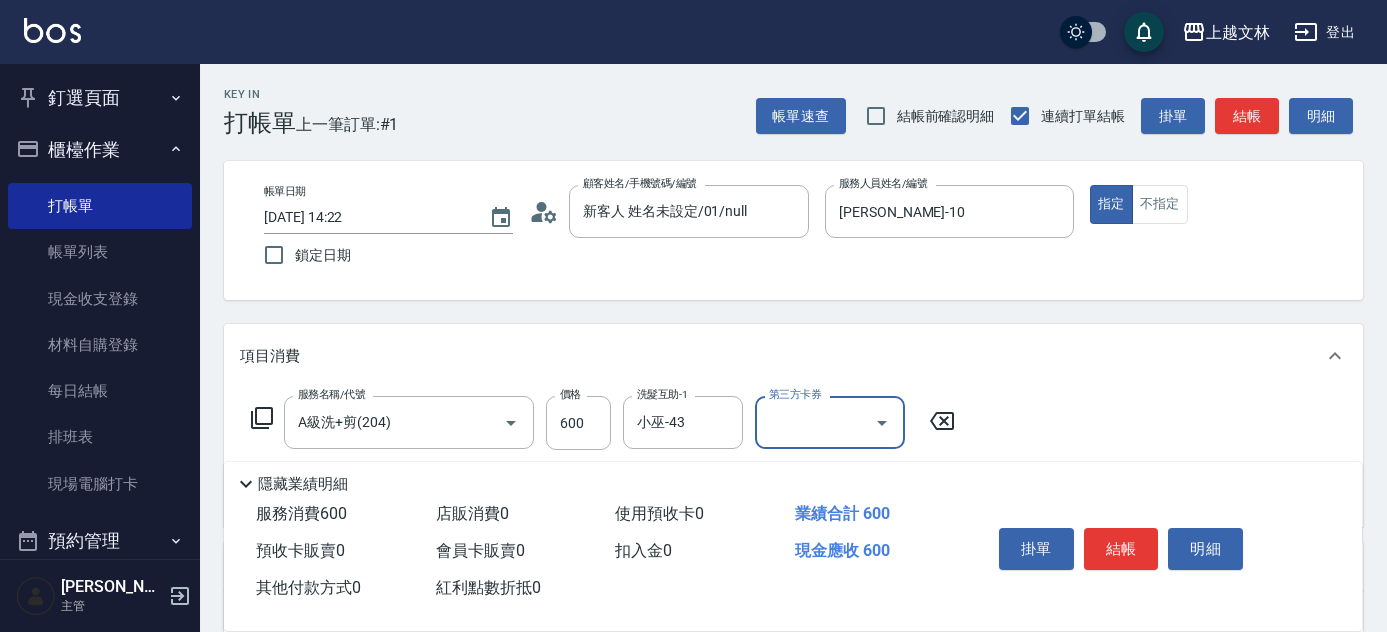 scroll, scrollTop: 0, scrollLeft: 0, axis: both 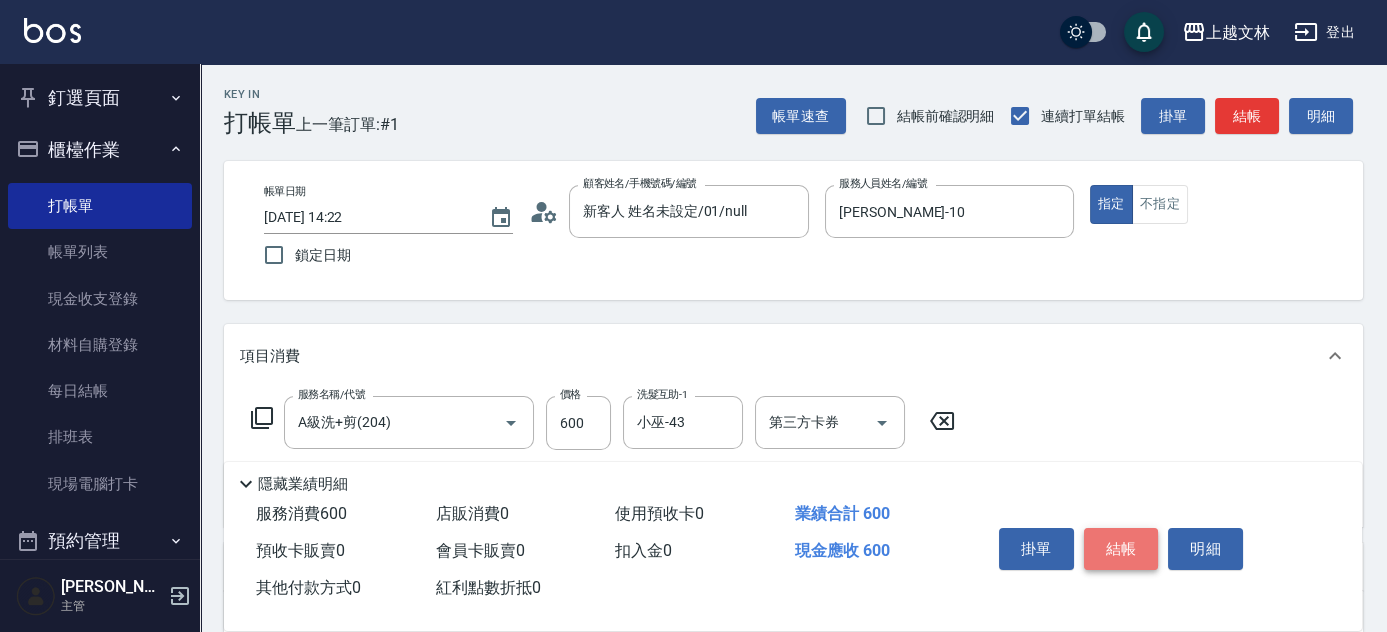 drag, startPoint x: 1136, startPoint y: 538, endPoint x: 1074, endPoint y: 500, distance: 72.718636 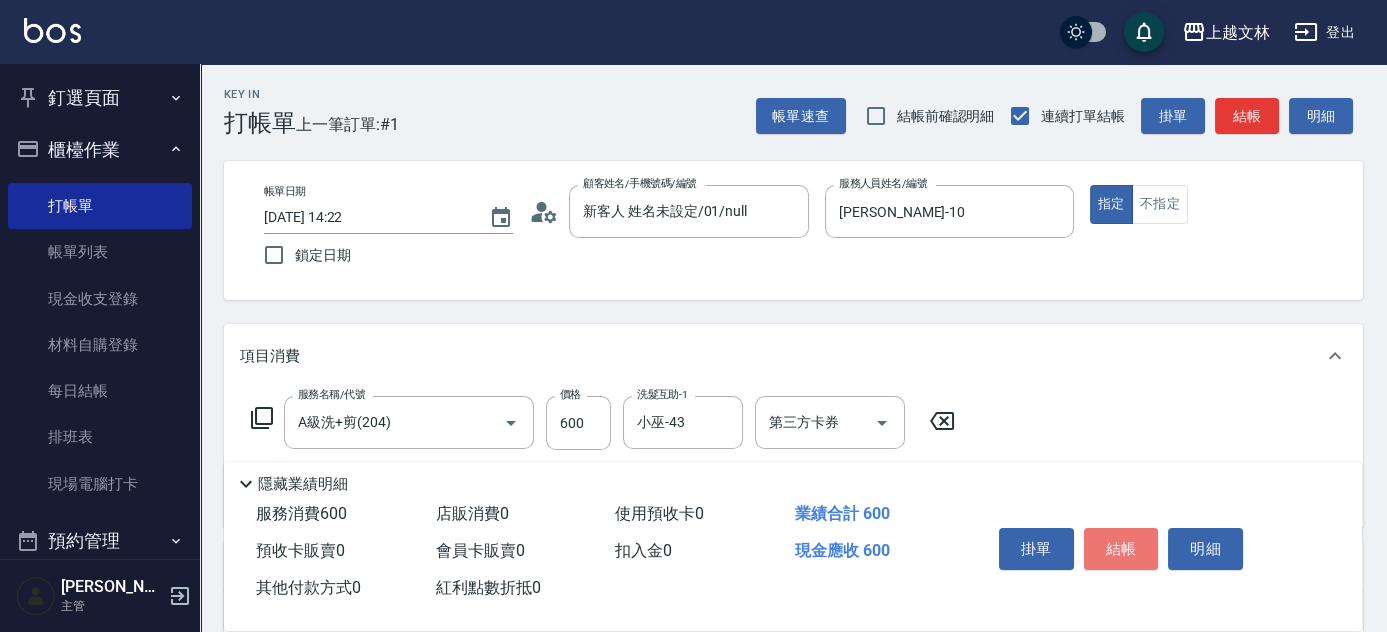 click on "結帳" at bounding box center [1121, 549] 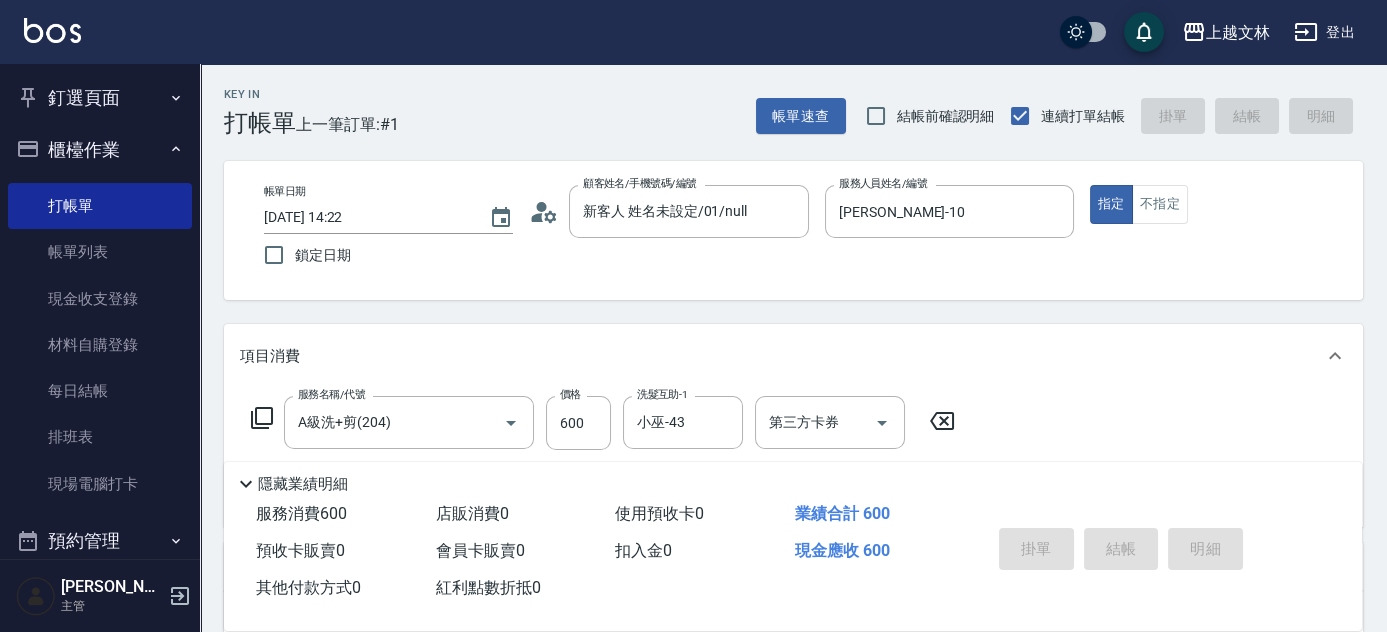 type on "[DATE] 14:53" 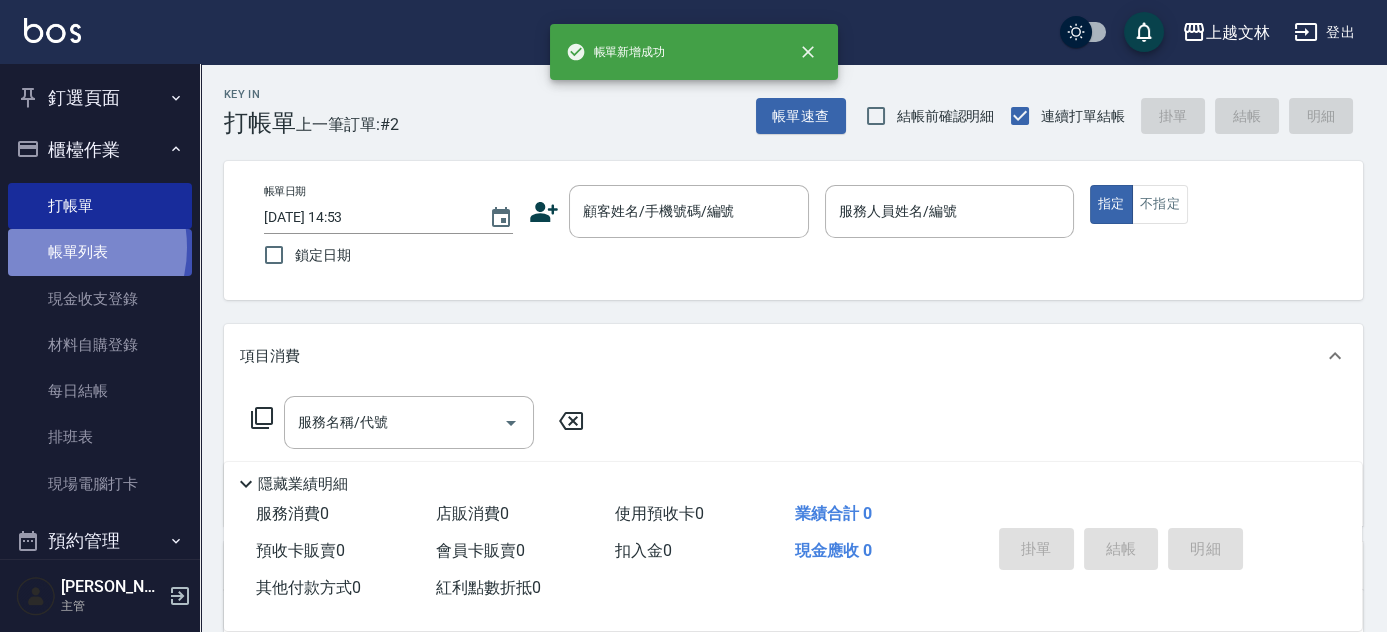 click on "帳單列表" at bounding box center (100, 252) 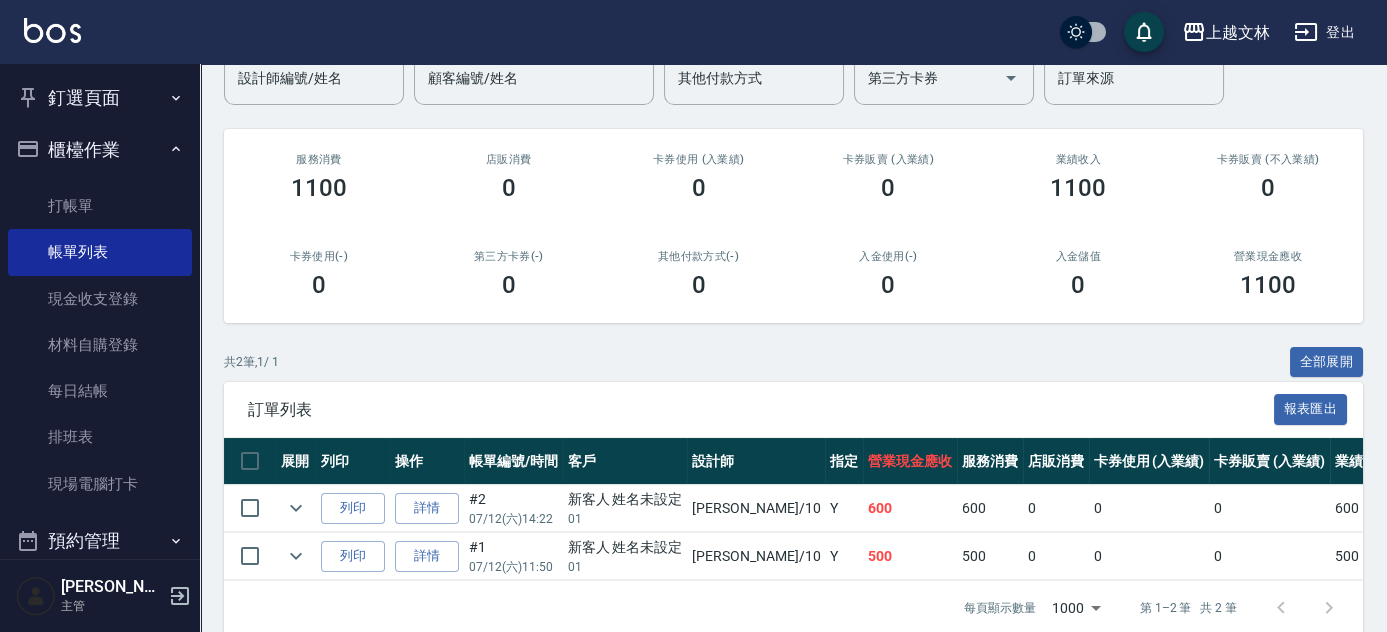 scroll, scrollTop: 185, scrollLeft: 0, axis: vertical 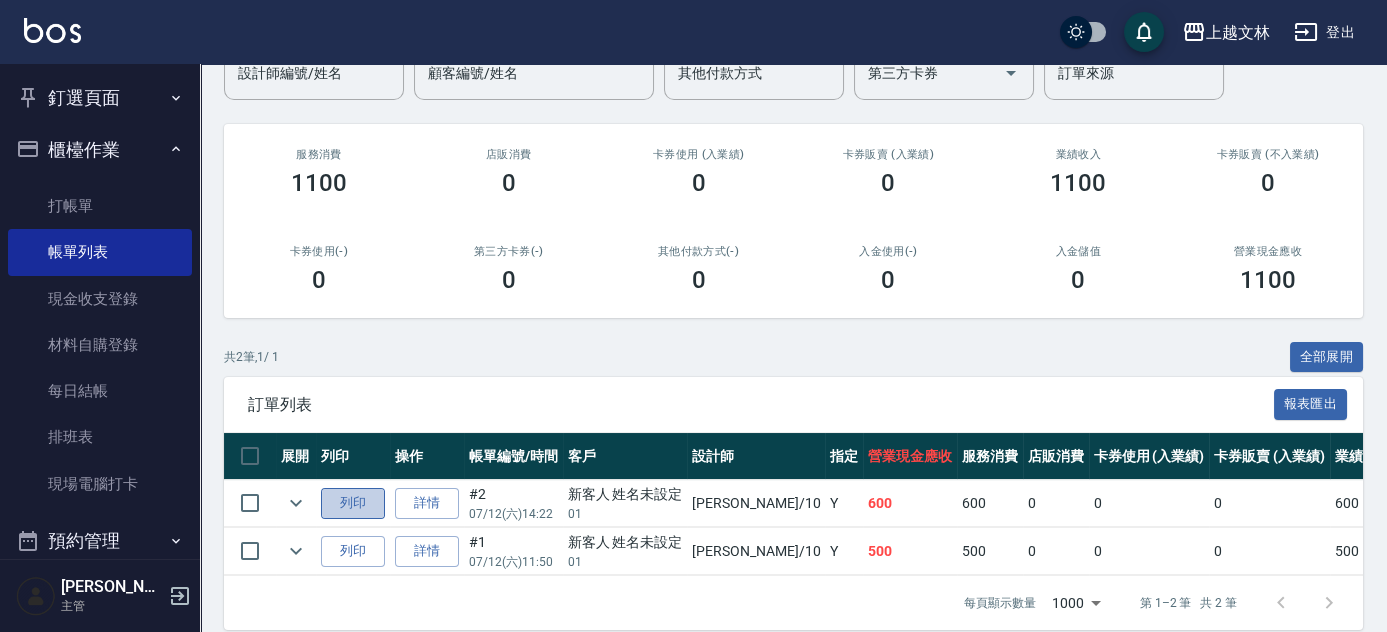 click on "列印" at bounding box center (353, 503) 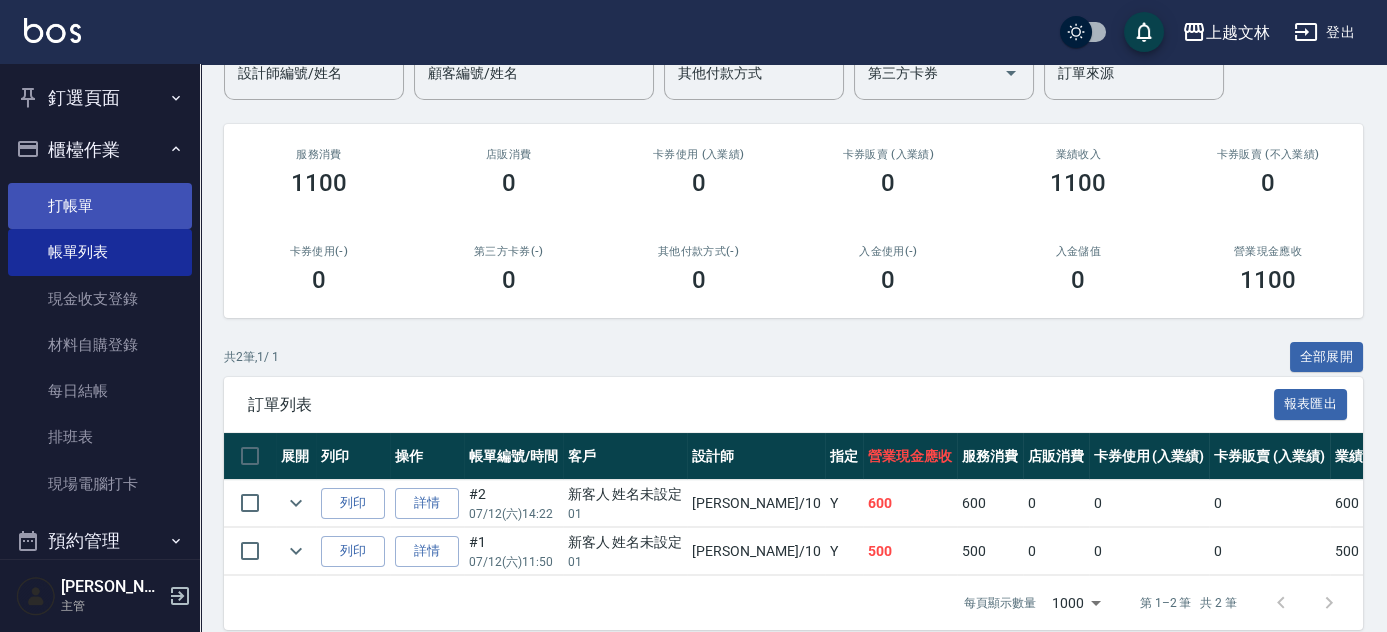 click on "打帳單" at bounding box center [100, 206] 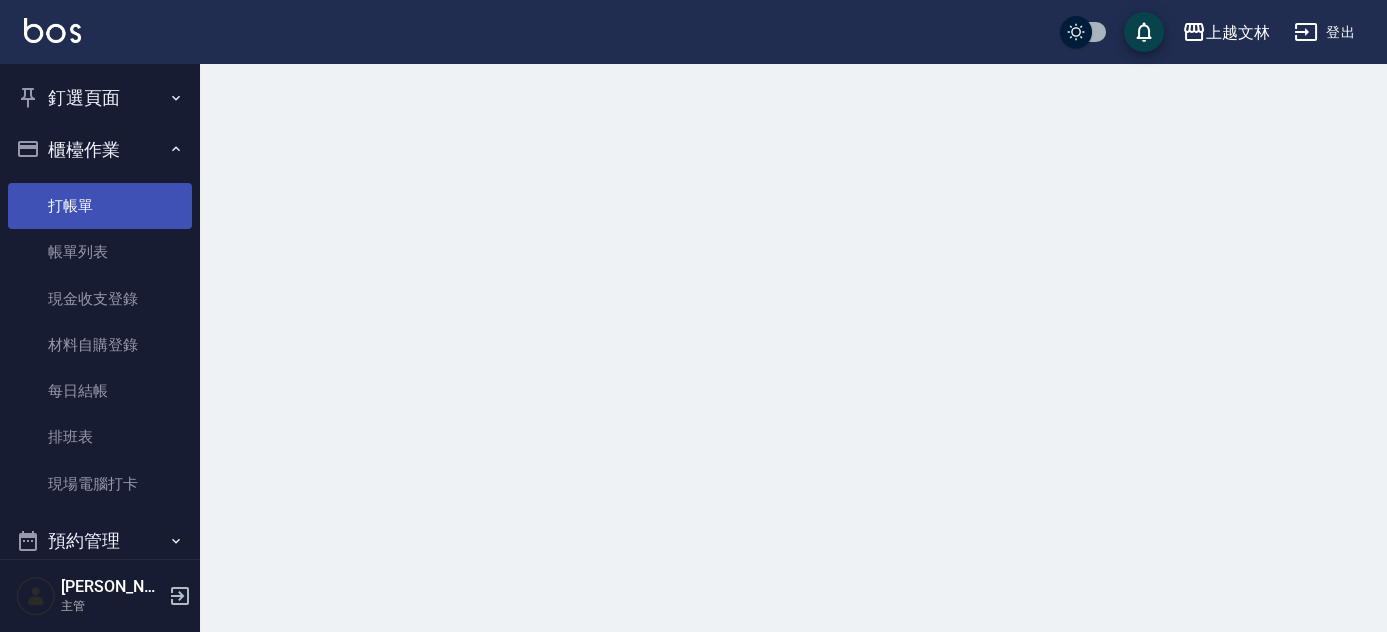 scroll, scrollTop: 0, scrollLeft: 0, axis: both 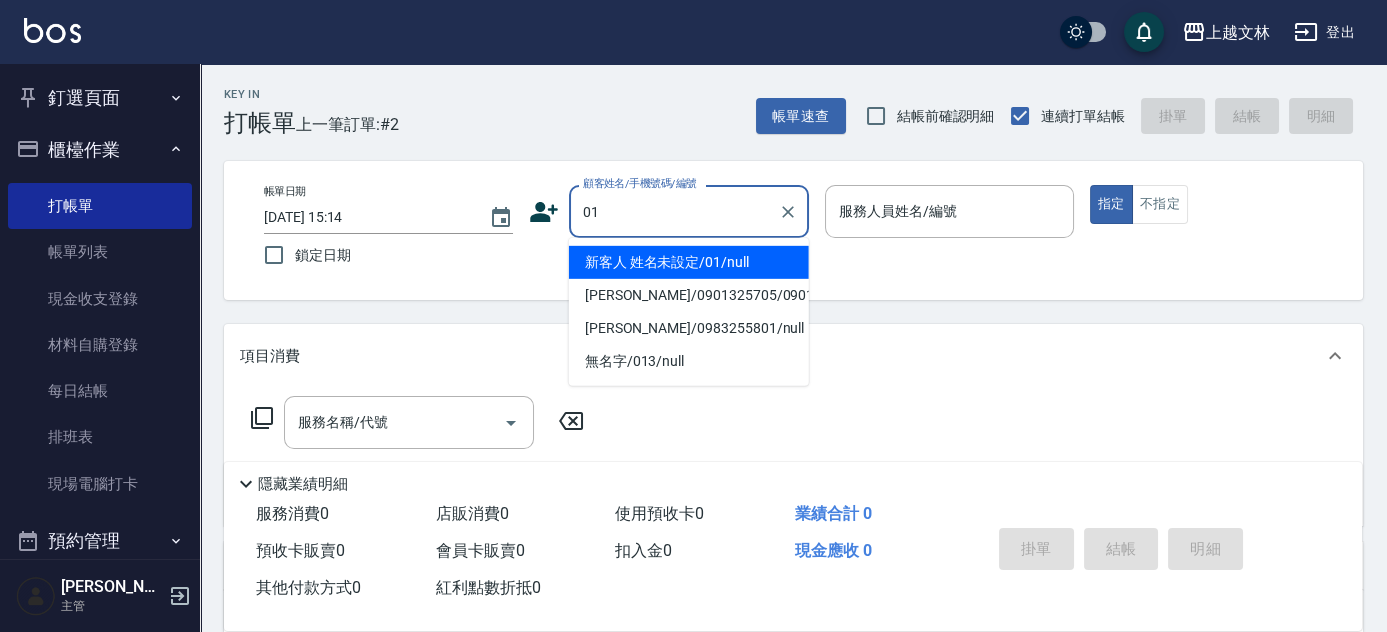 type on "新客人 姓名未設定/01/null" 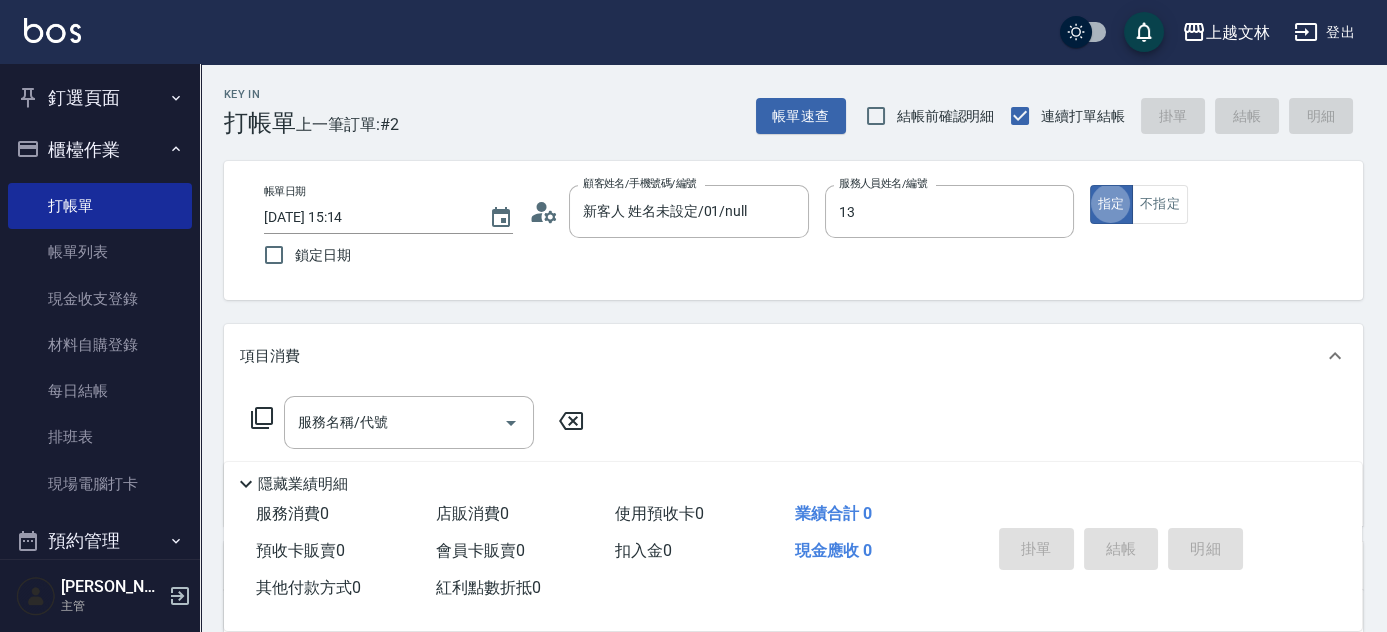 type on "July-13" 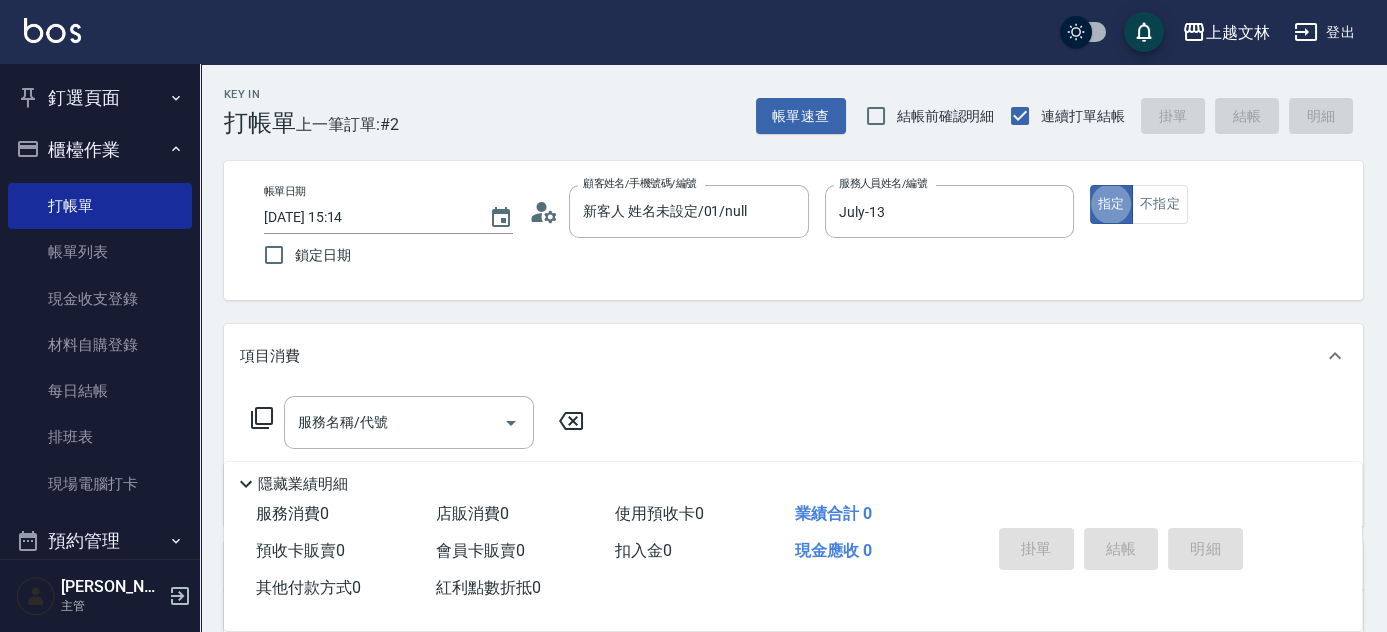 type on "true" 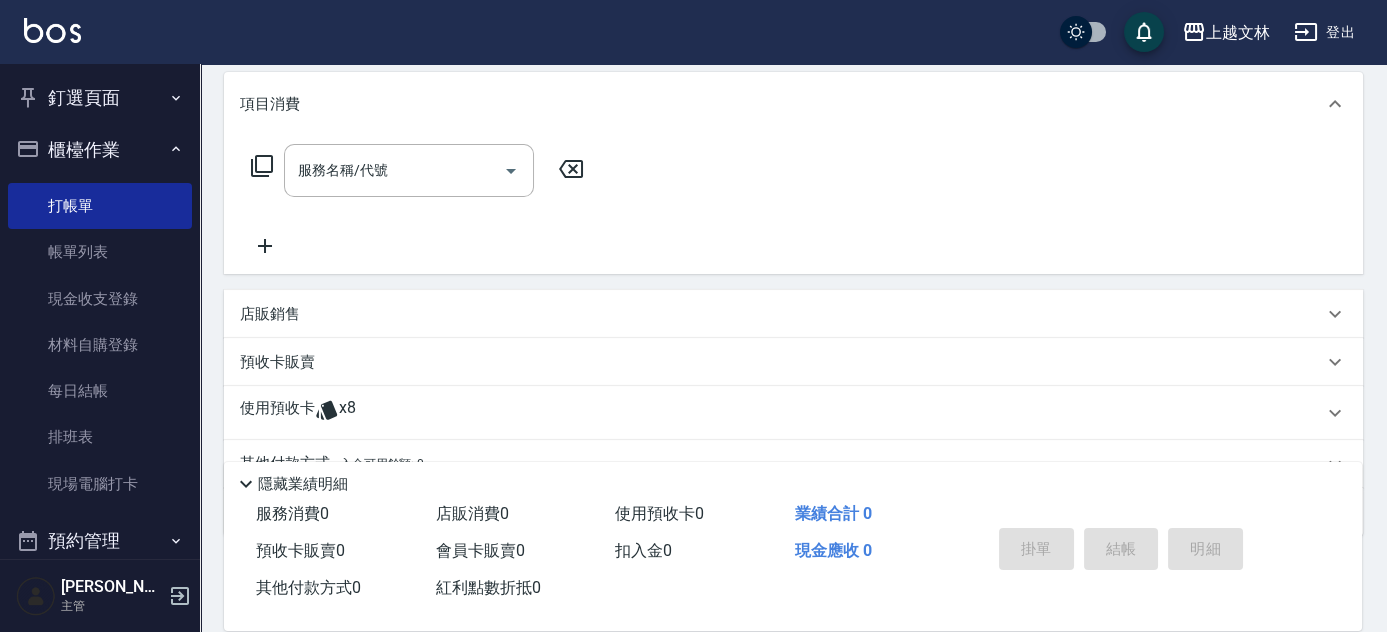 scroll, scrollTop: 257, scrollLeft: 0, axis: vertical 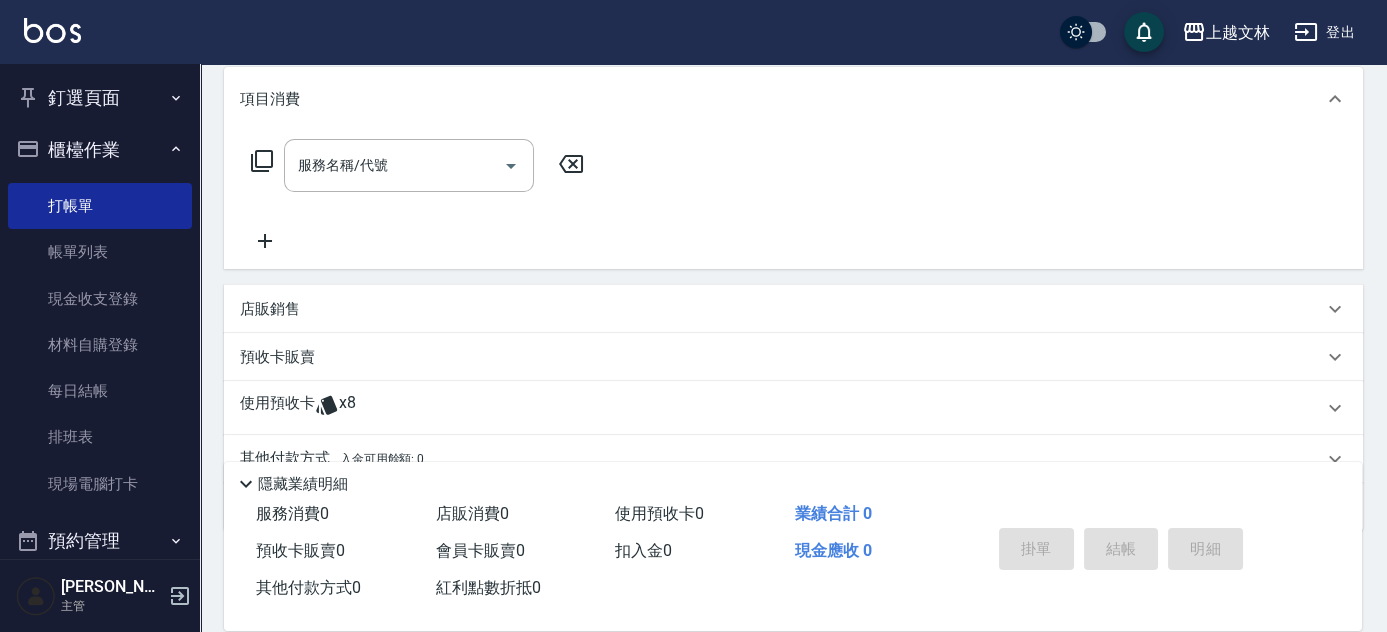 click 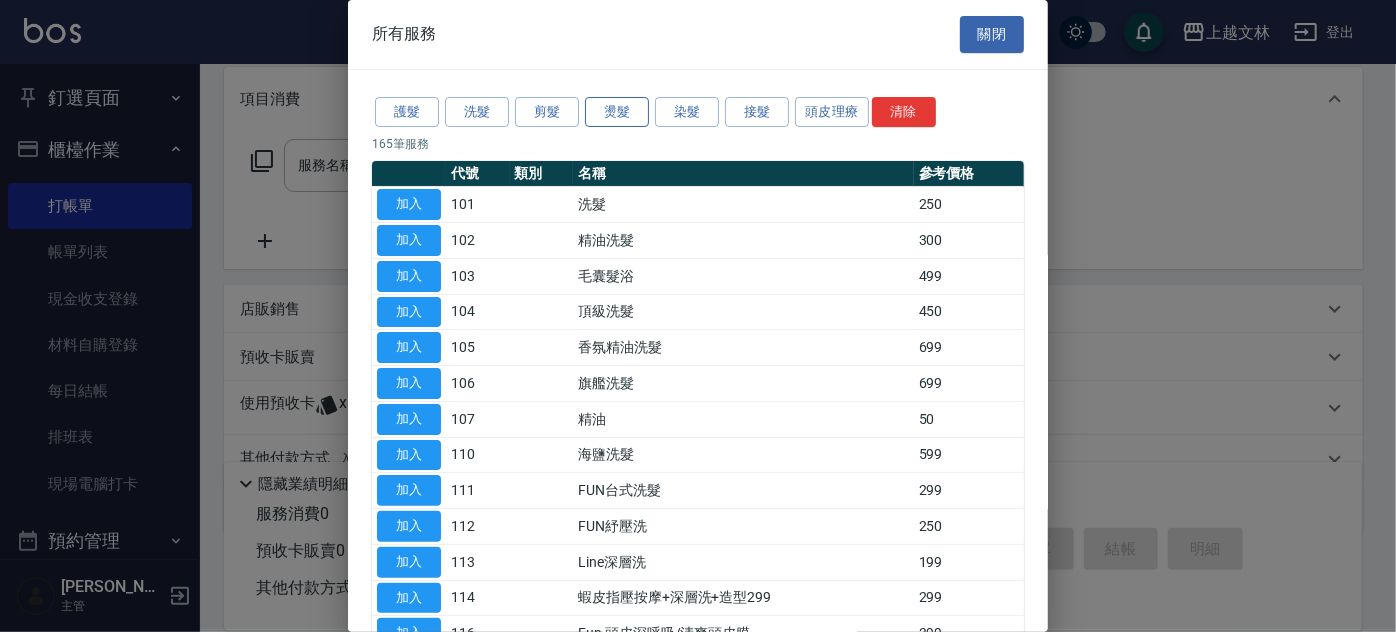 click on "燙髮" at bounding box center [617, 112] 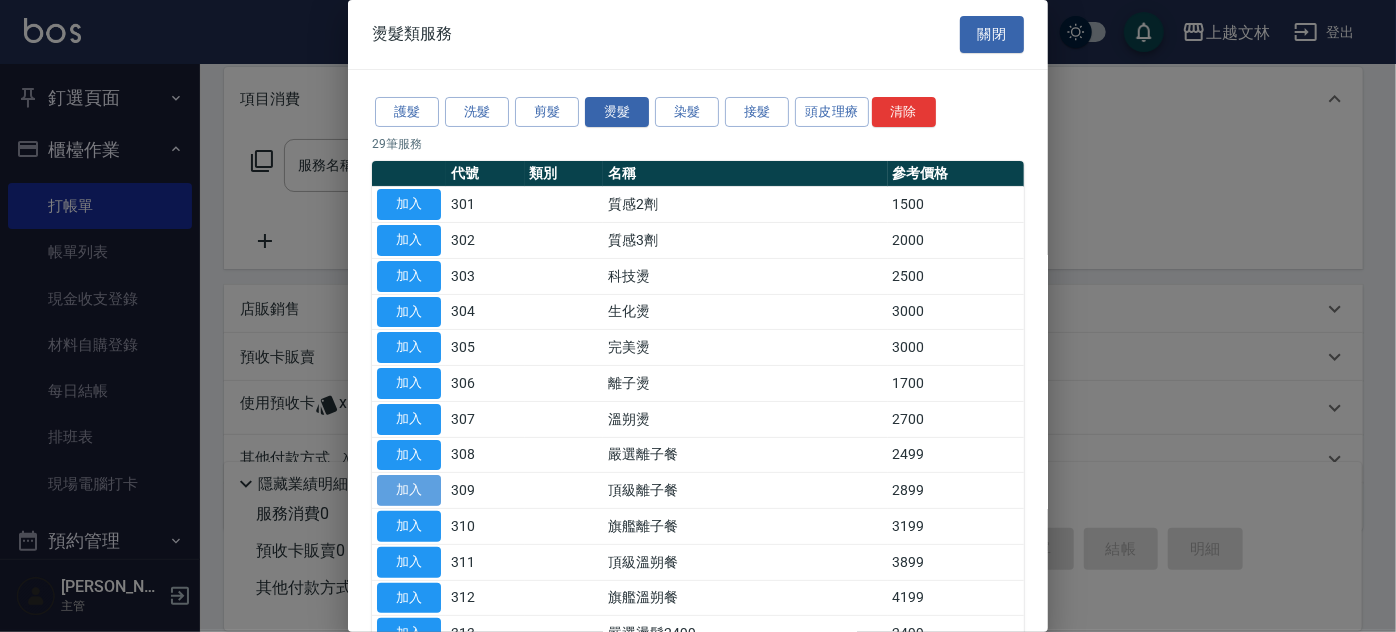 click on "加入" at bounding box center [409, 490] 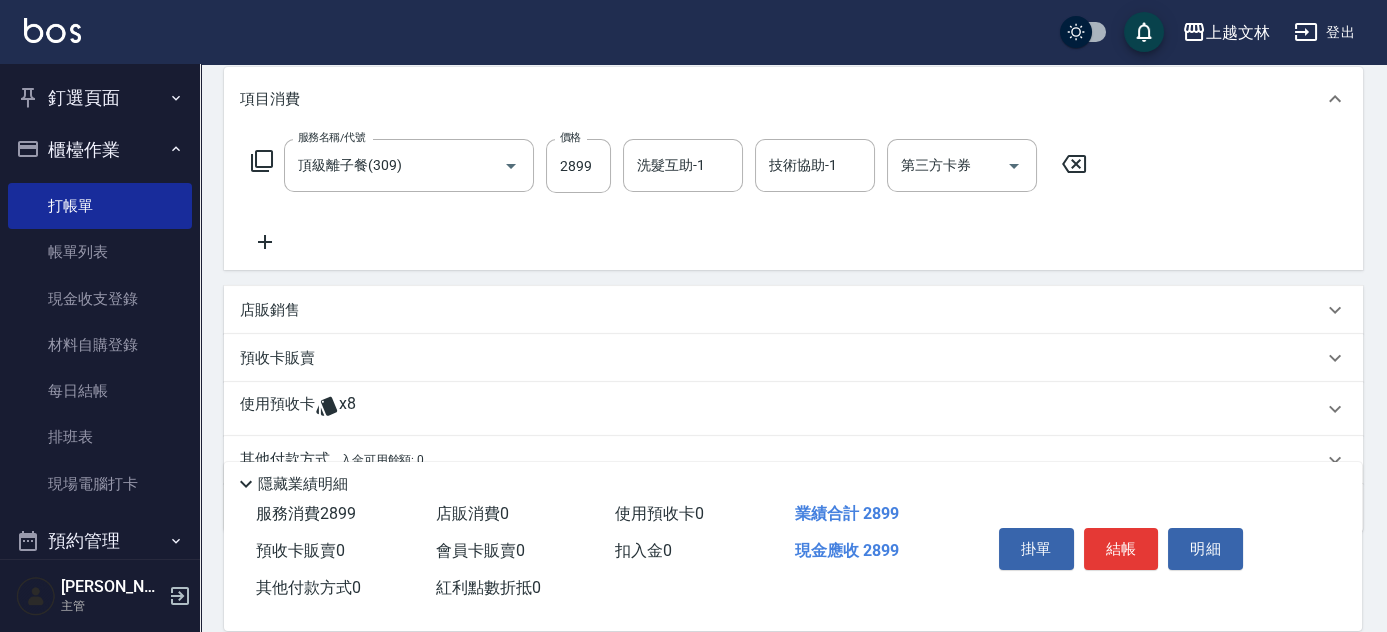 click 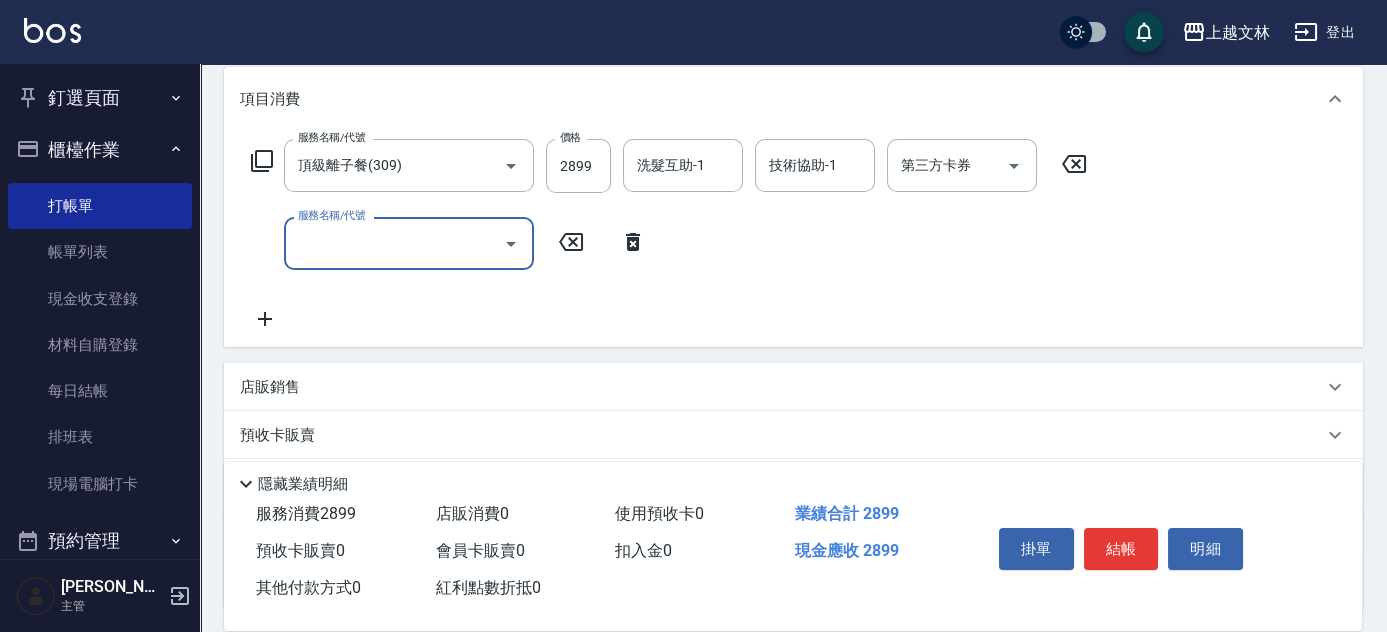 click on "服務名稱/代號" at bounding box center (394, 243) 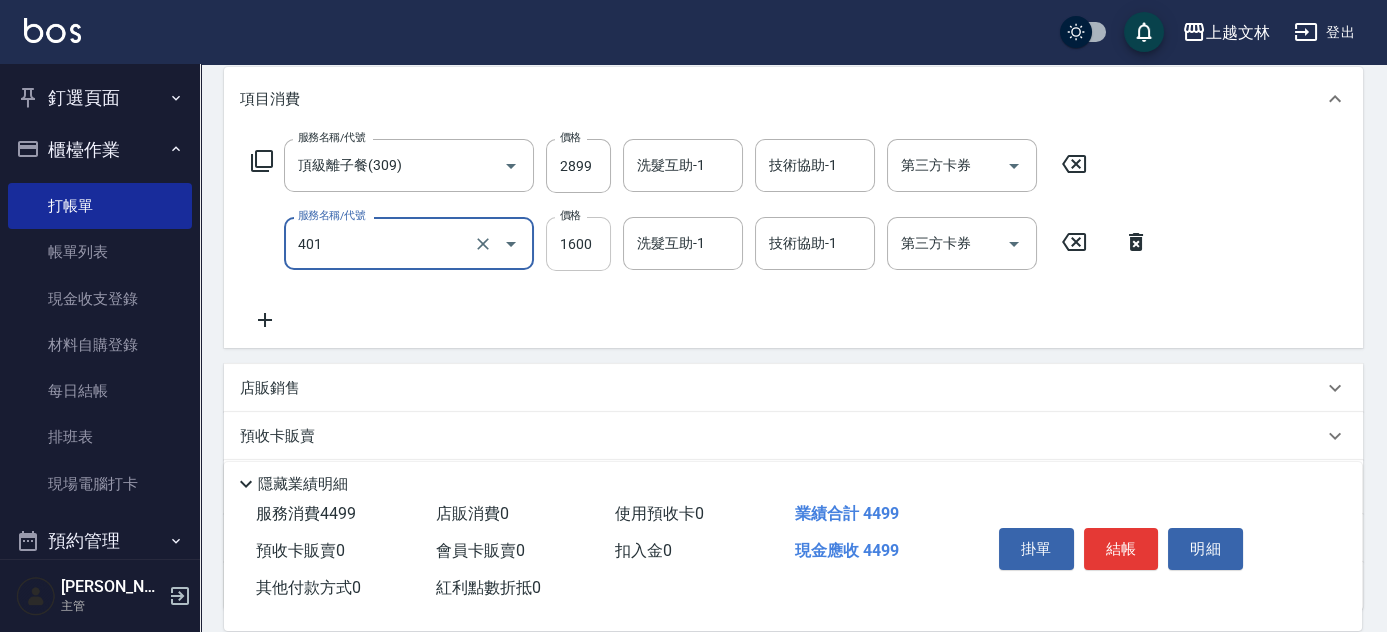 type on "基本染髮(401)" 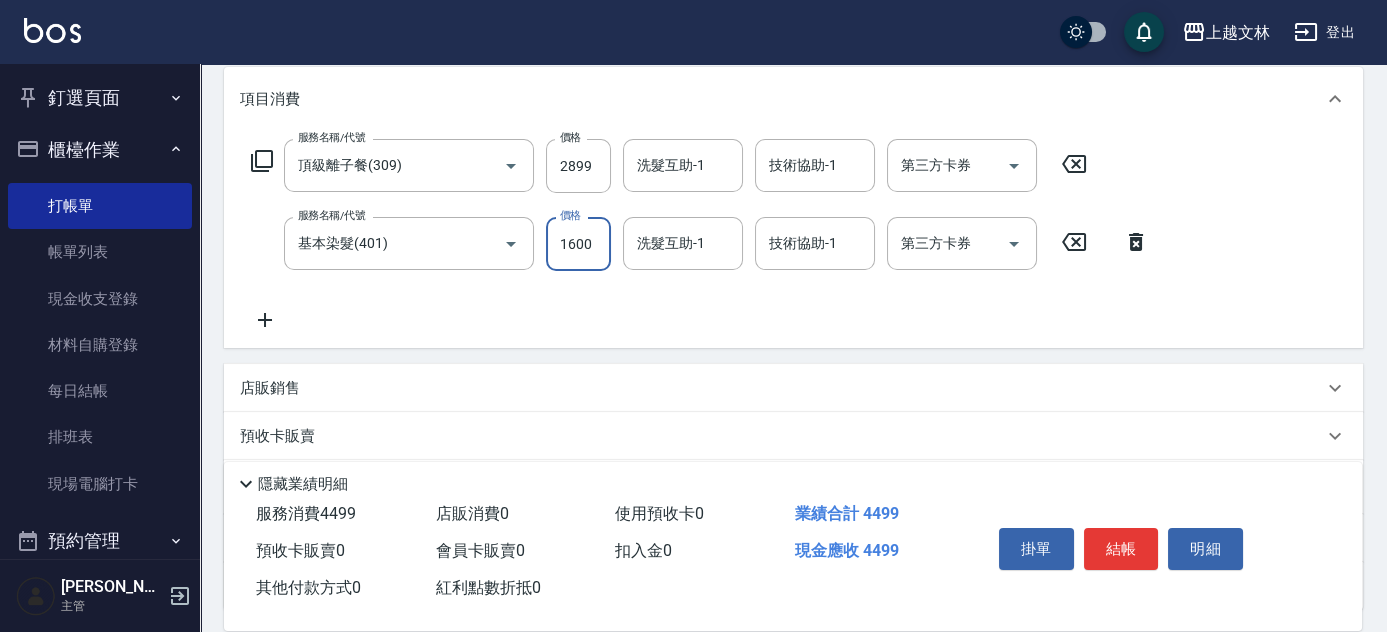 click 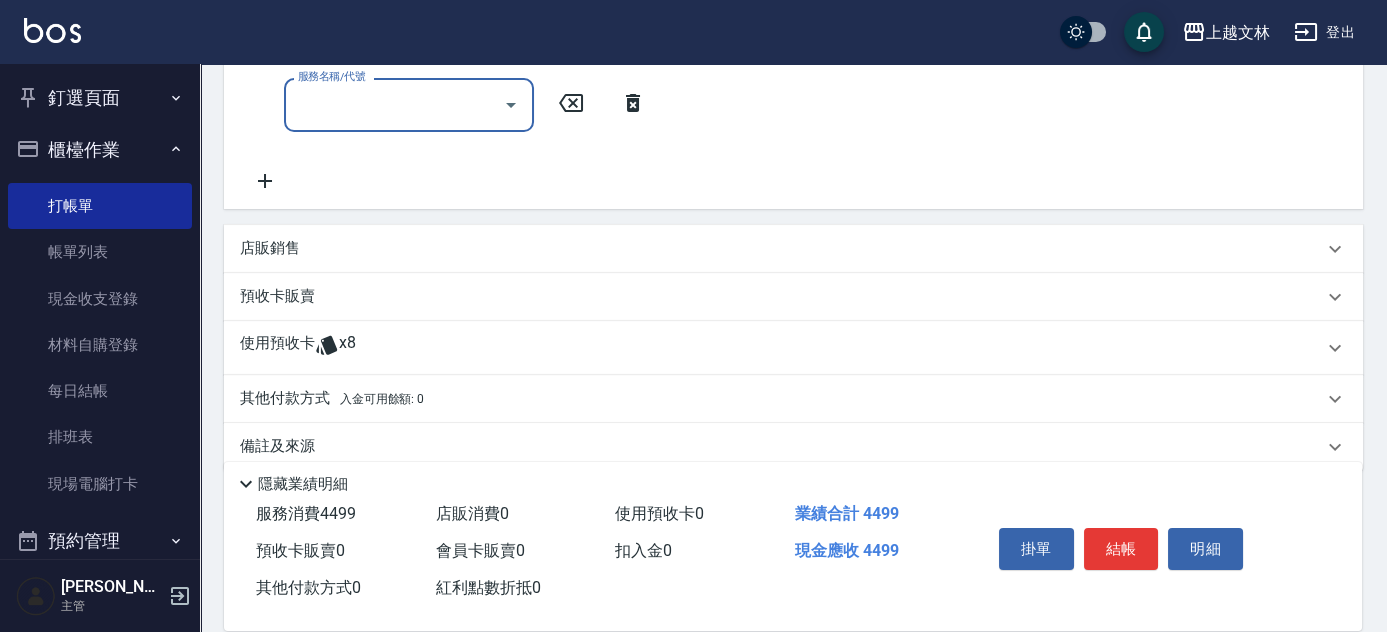 scroll, scrollTop: 502, scrollLeft: 0, axis: vertical 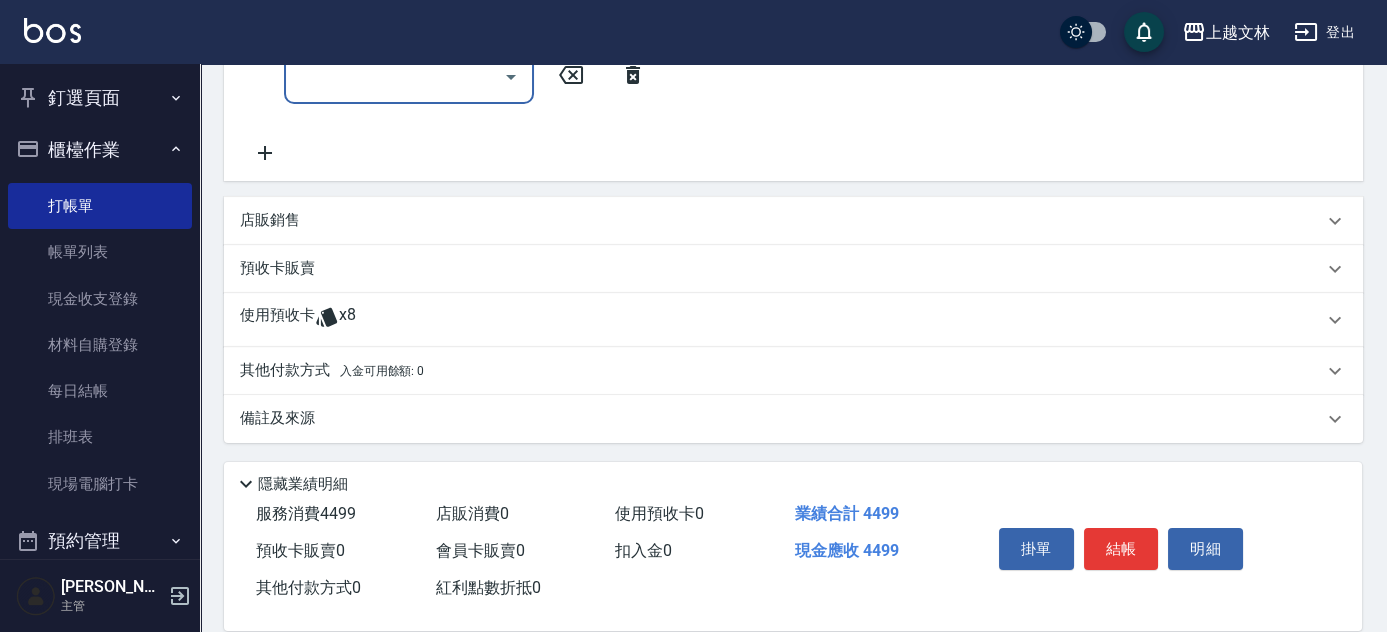 click on "店販銷售" at bounding box center (793, 221) 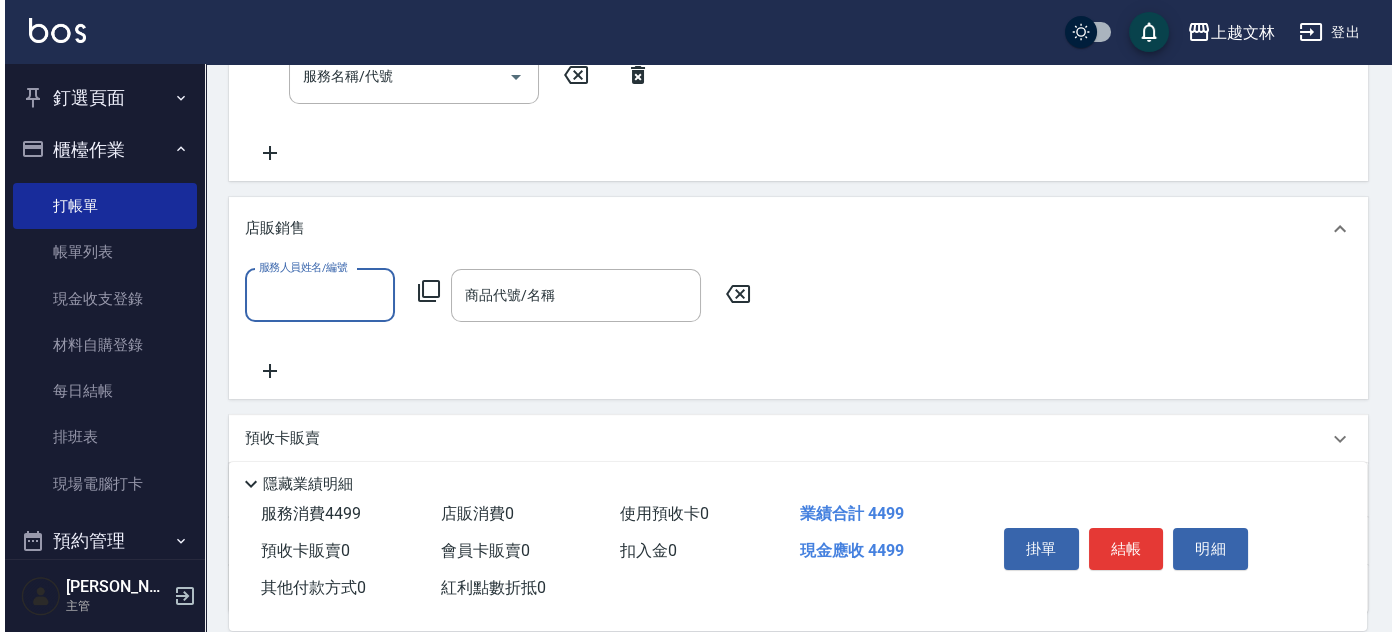 scroll, scrollTop: 0, scrollLeft: 0, axis: both 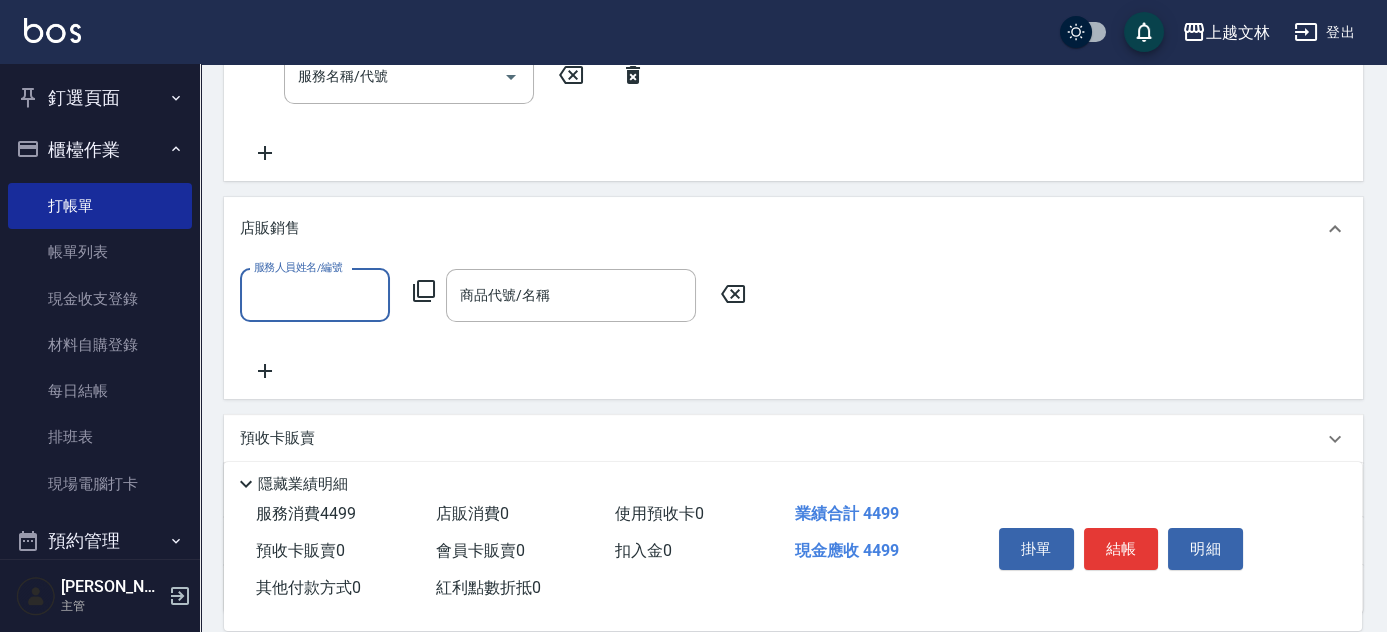 click on "服務人員姓名/編號" at bounding box center (315, 295) 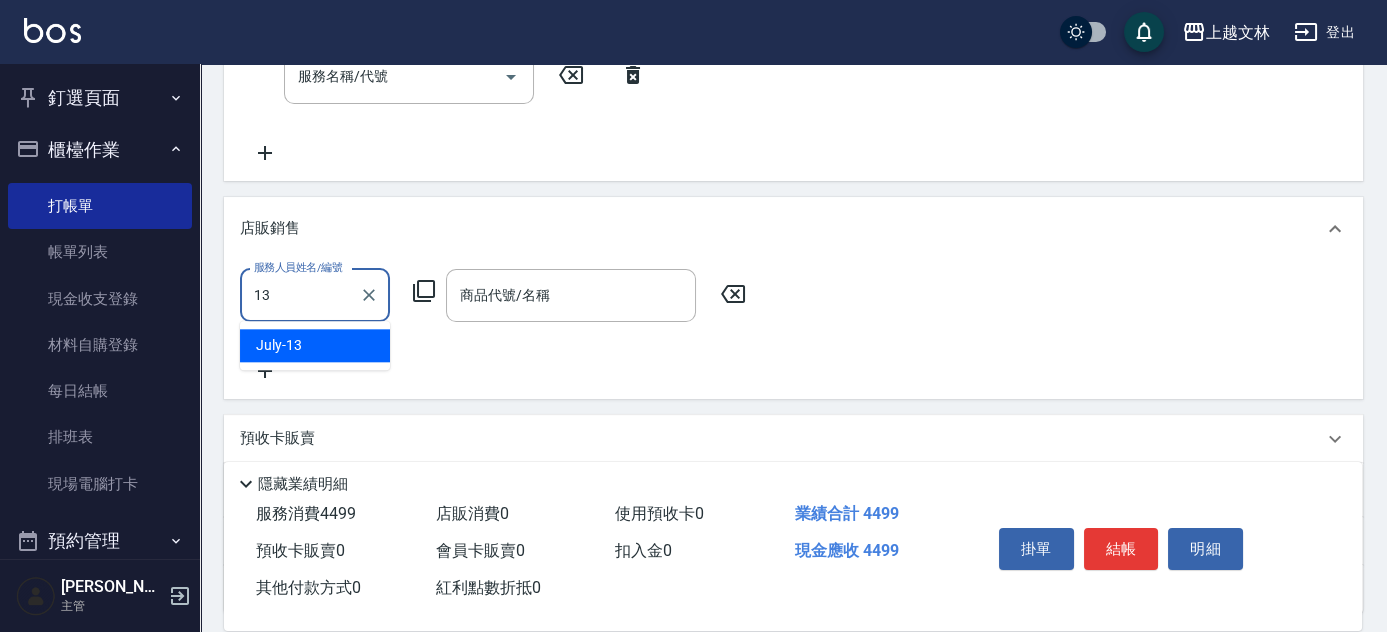 type on "July-13" 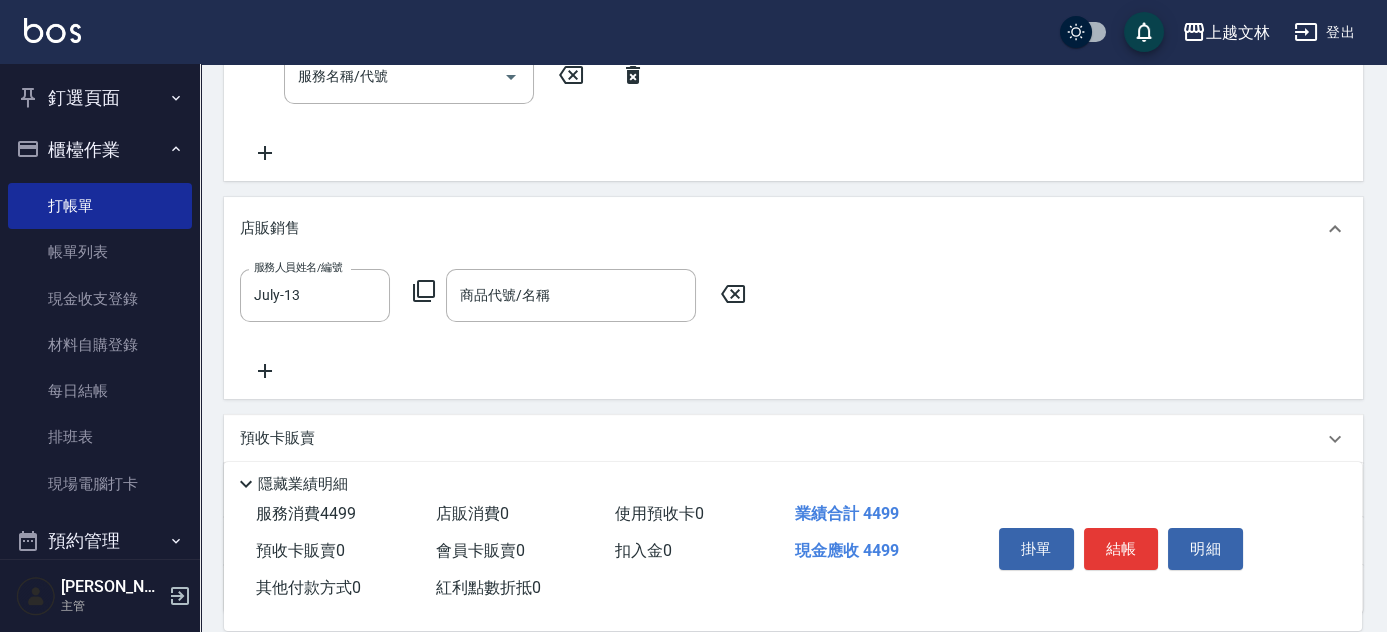 click 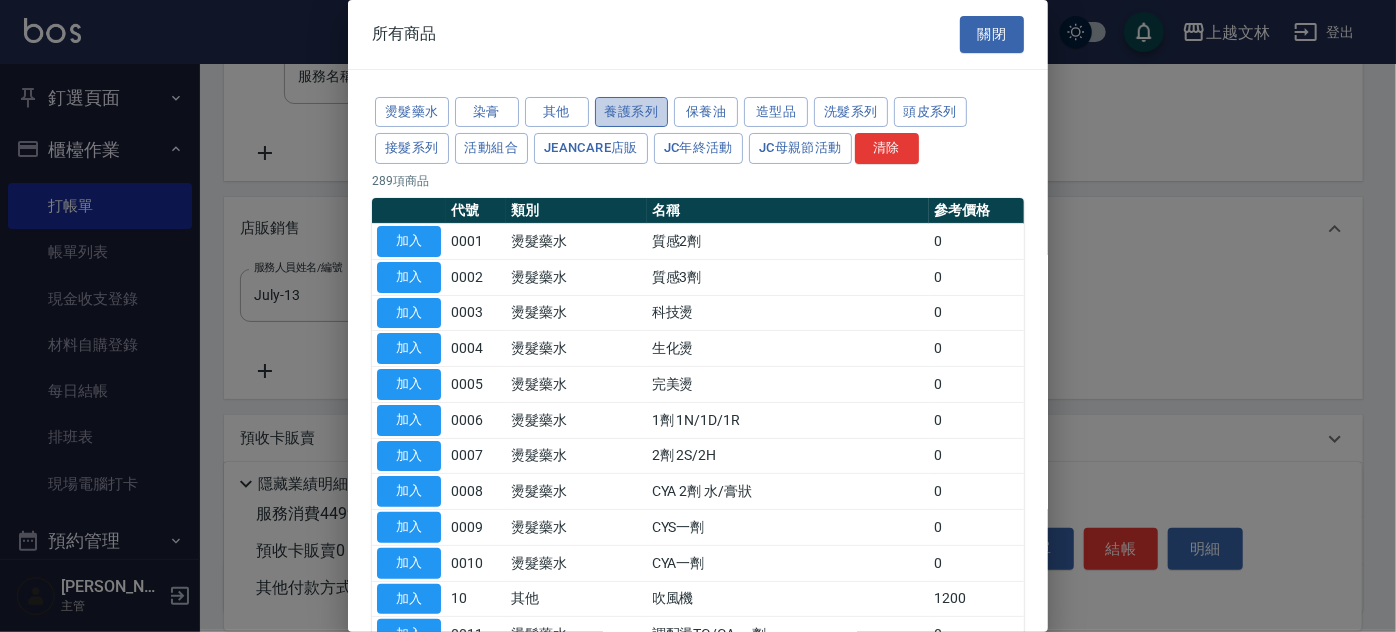 click on "養護系列" at bounding box center [632, 112] 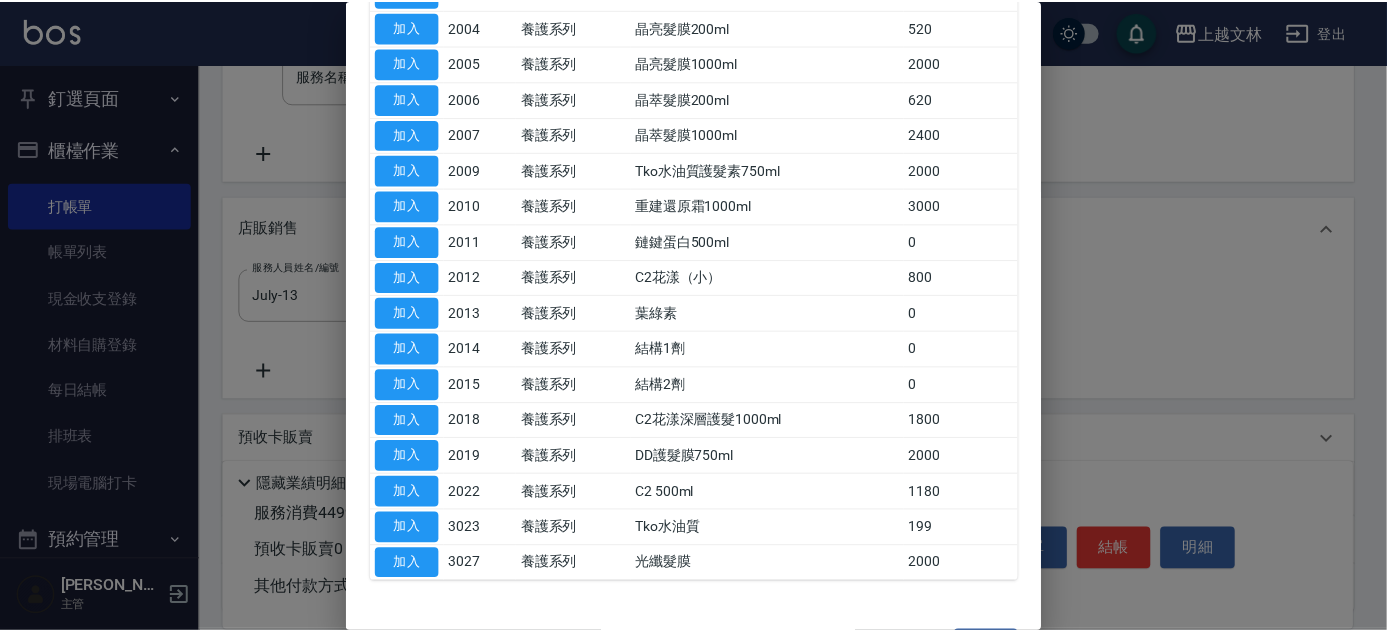 scroll, scrollTop: 353, scrollLeft: 0, axis: vertical 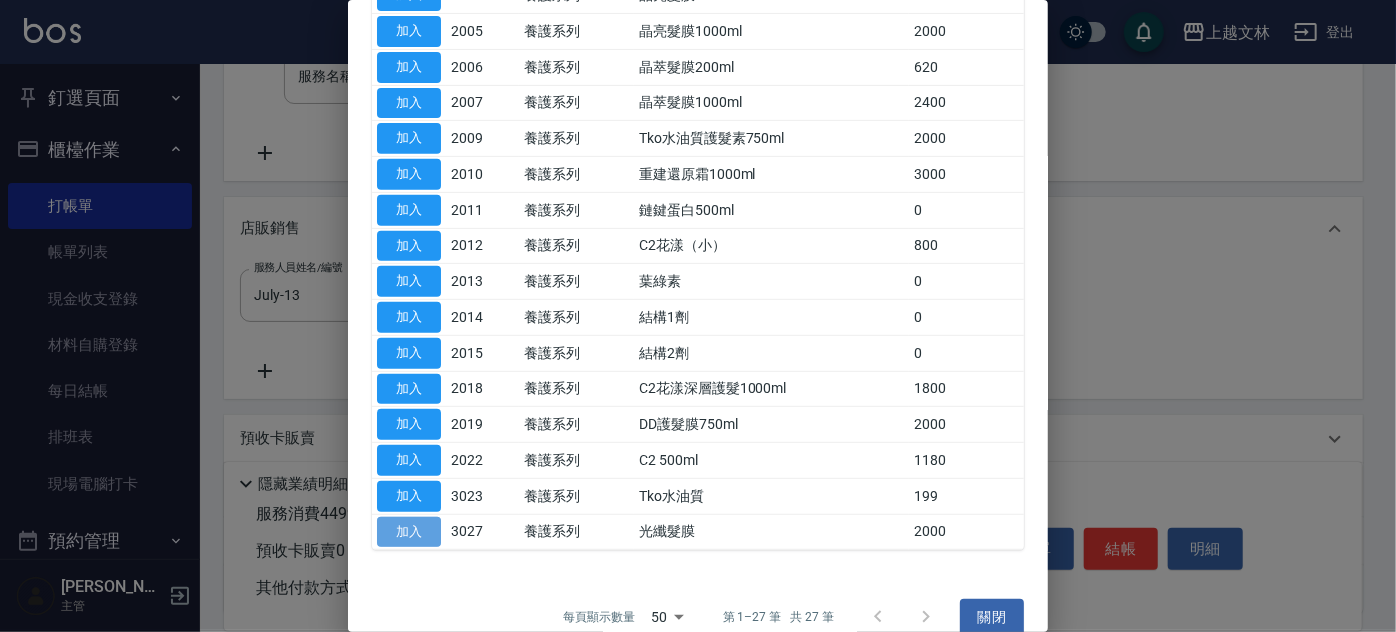 click on "加入" at bounding box center [409, 532] 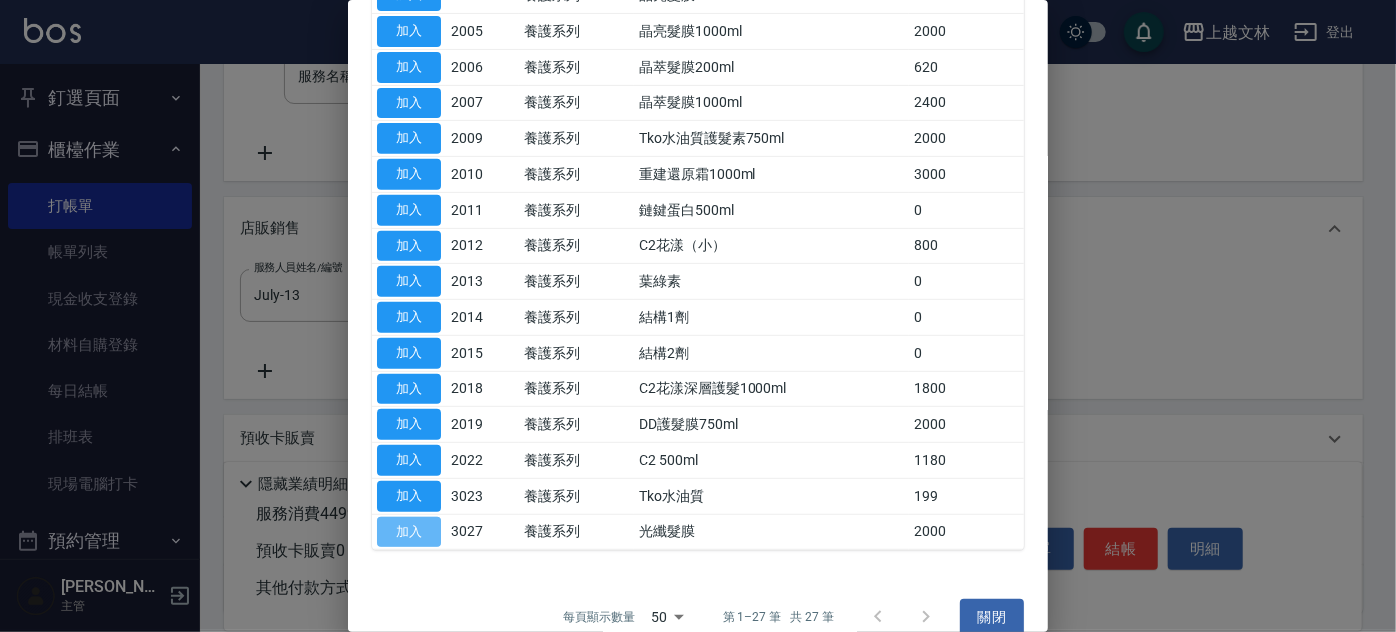 type on "光纖髮膜" 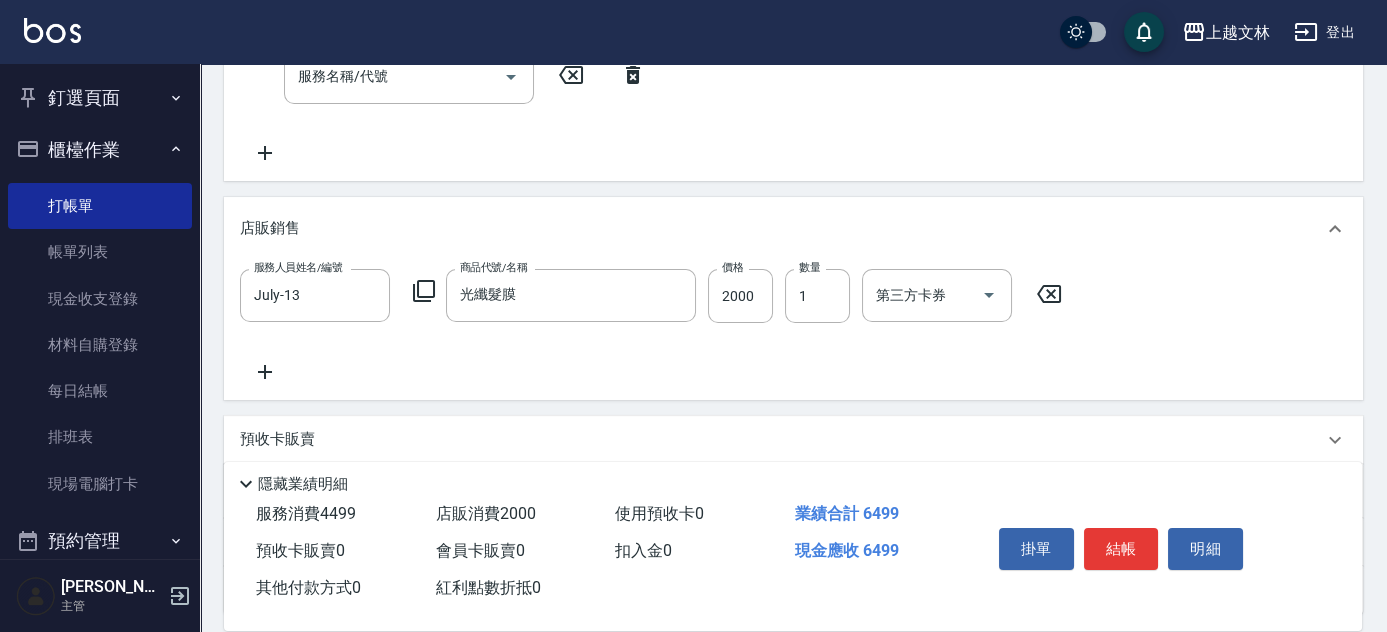 scroll, scrollTop: 673, scrollLeft: 0, axis: vertical 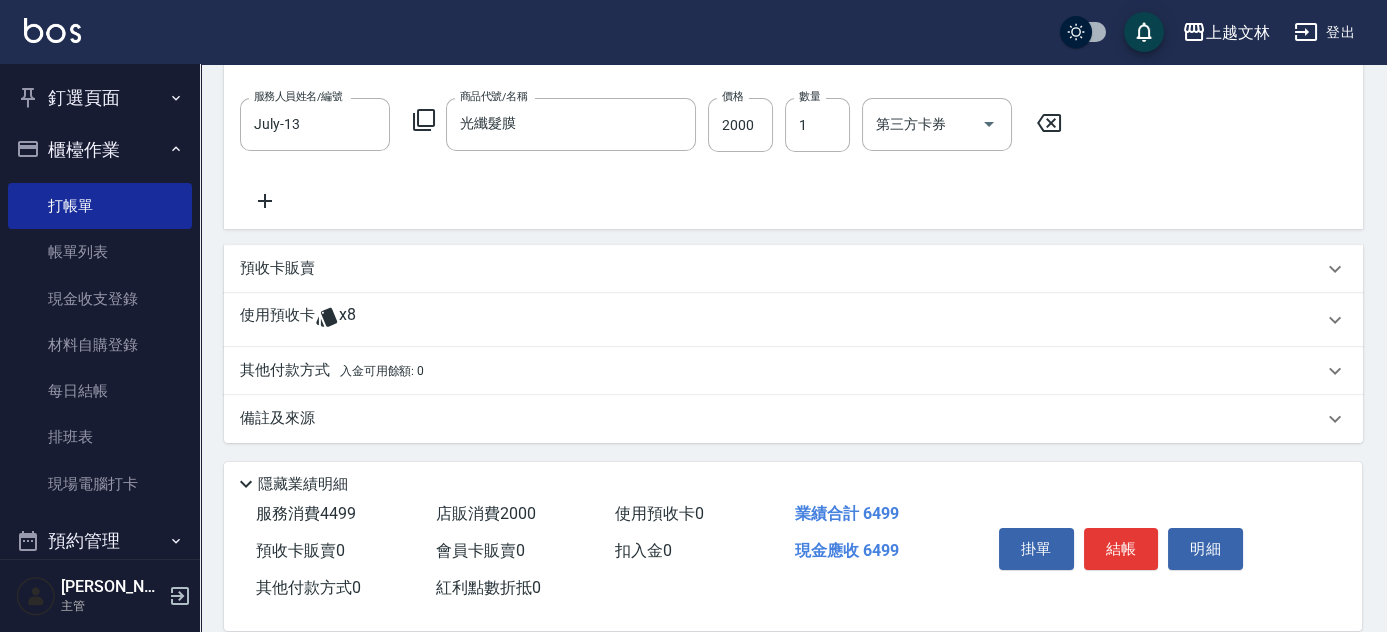 click on "其他付款方式 入金可用餘額: 0" at bounding box center (332, 371) 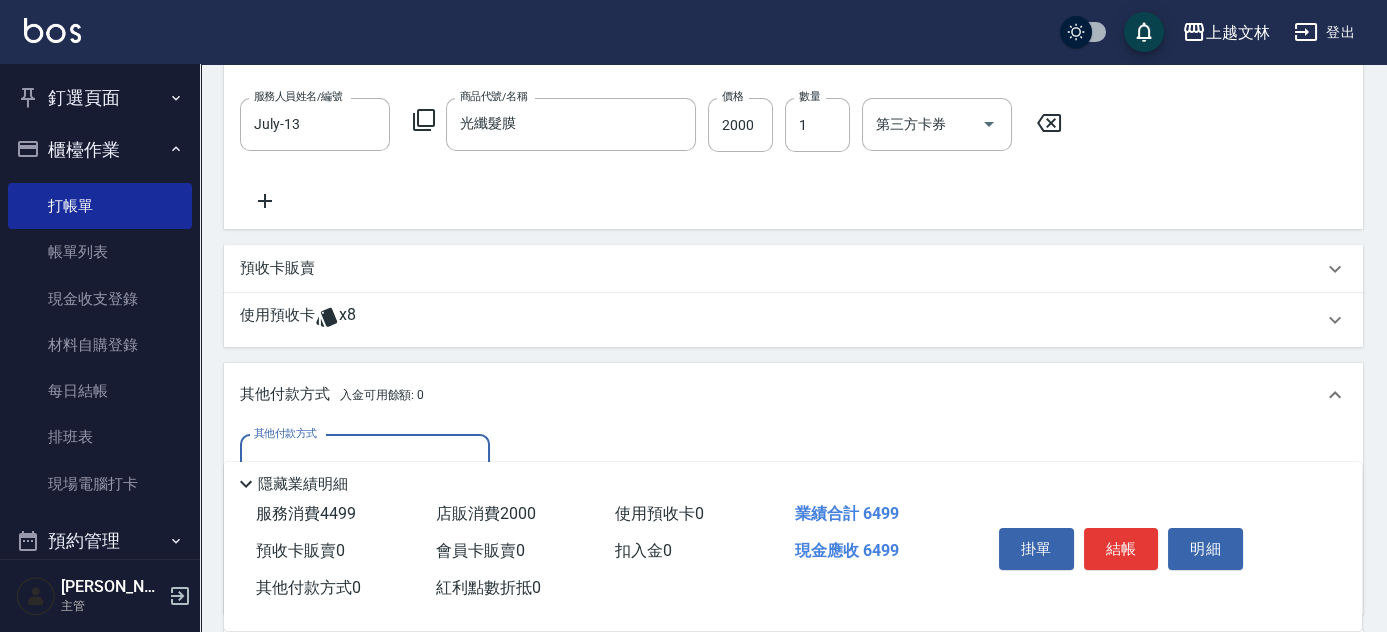 scroll, scrollTop: 0, scrollLeft: 0, axis: both 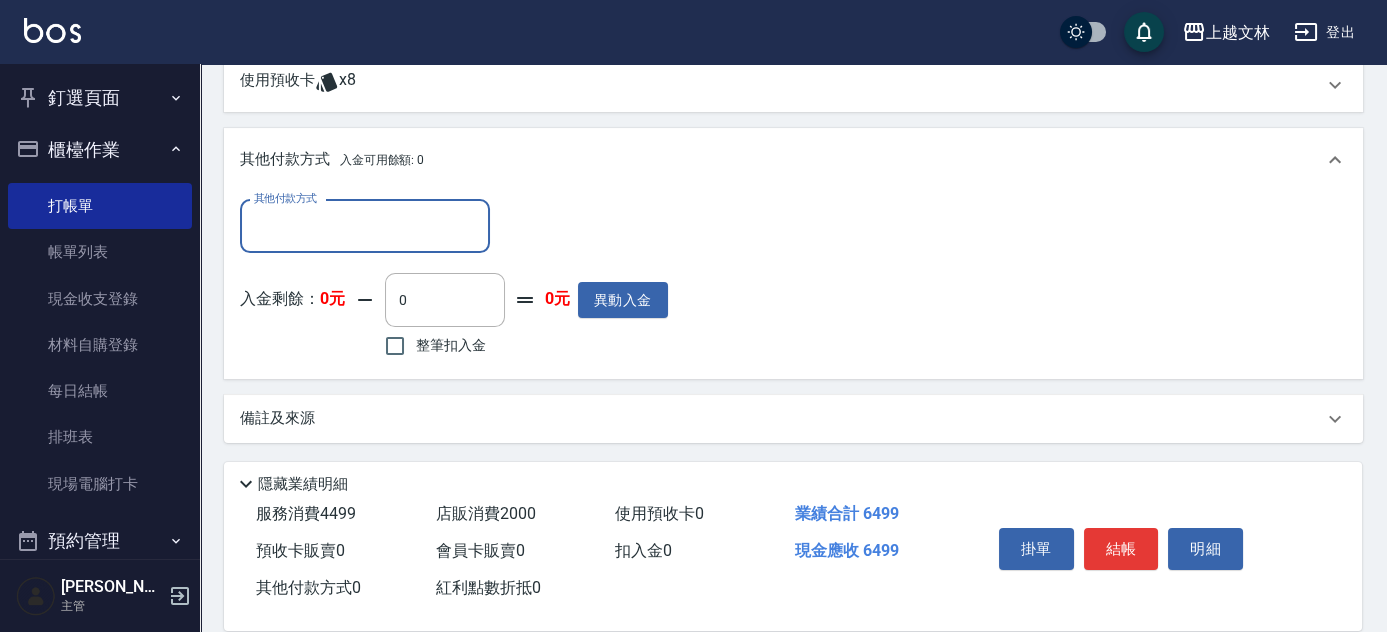 drag, startPoint x: 289, startPoint y: 252, endPoint x: 295, endPoint y: 229, distance: 23.769728 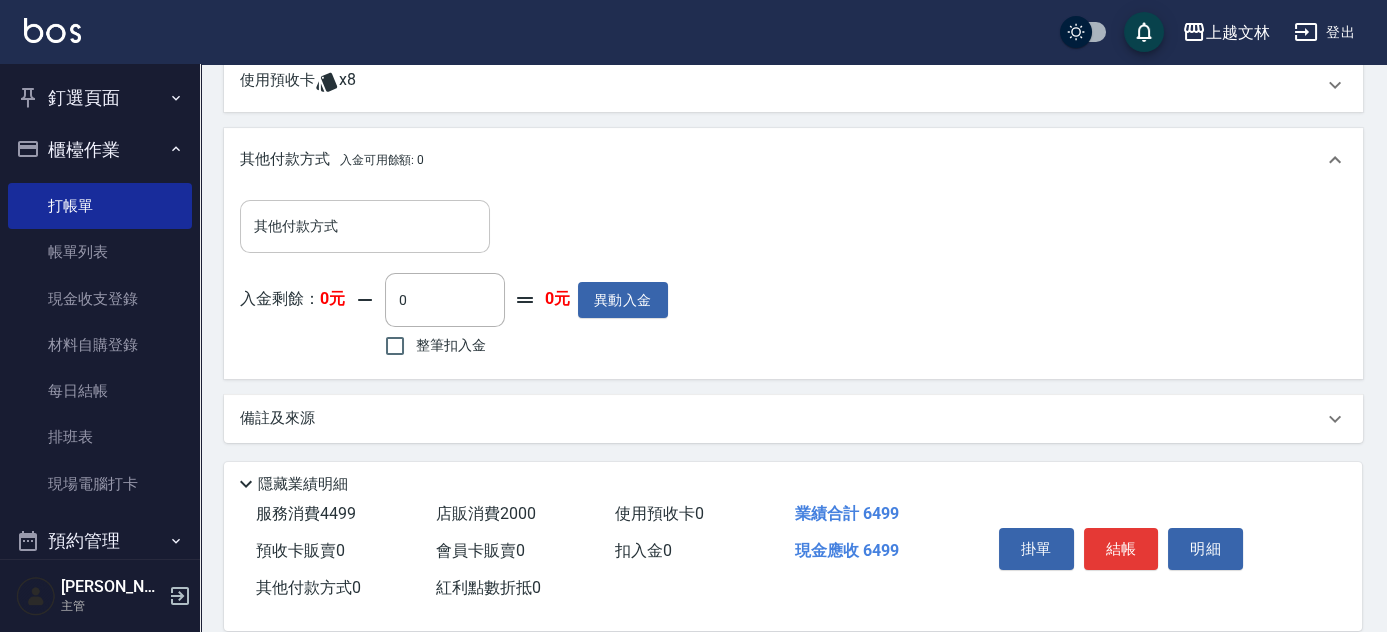 click on "其他付款方式" at bounding box center (365, 226) 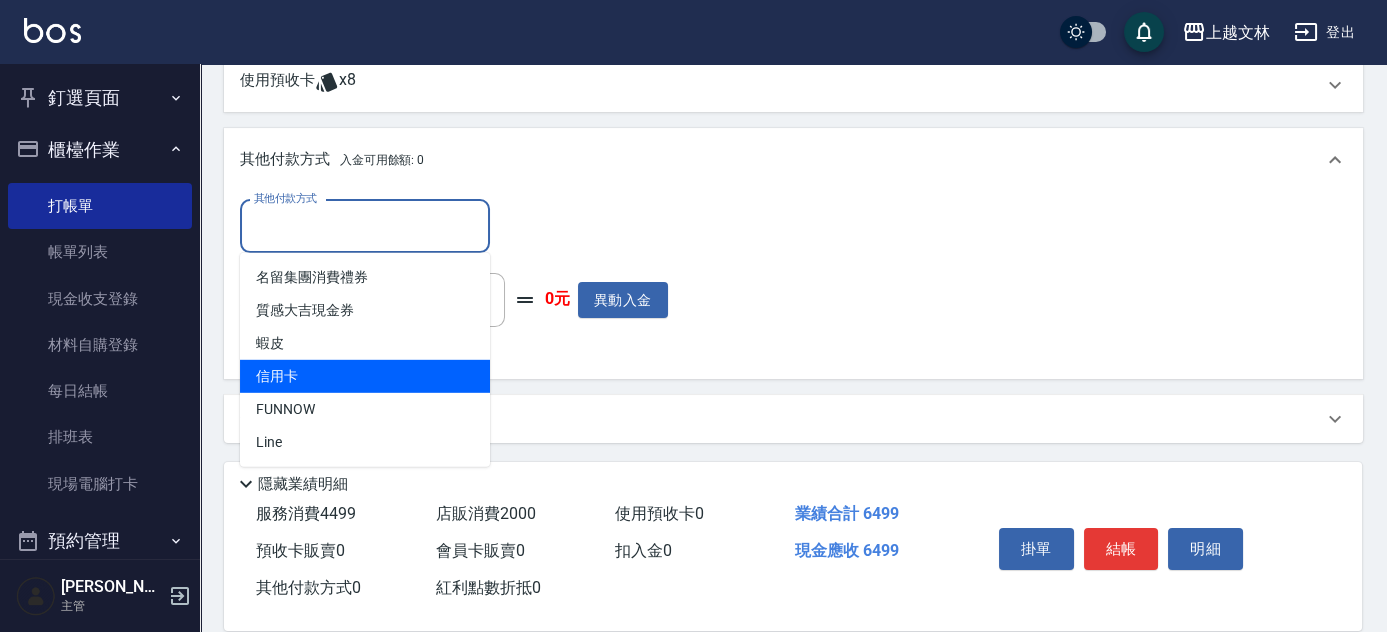 click on "信用卡" at bounding box center [365, 376] 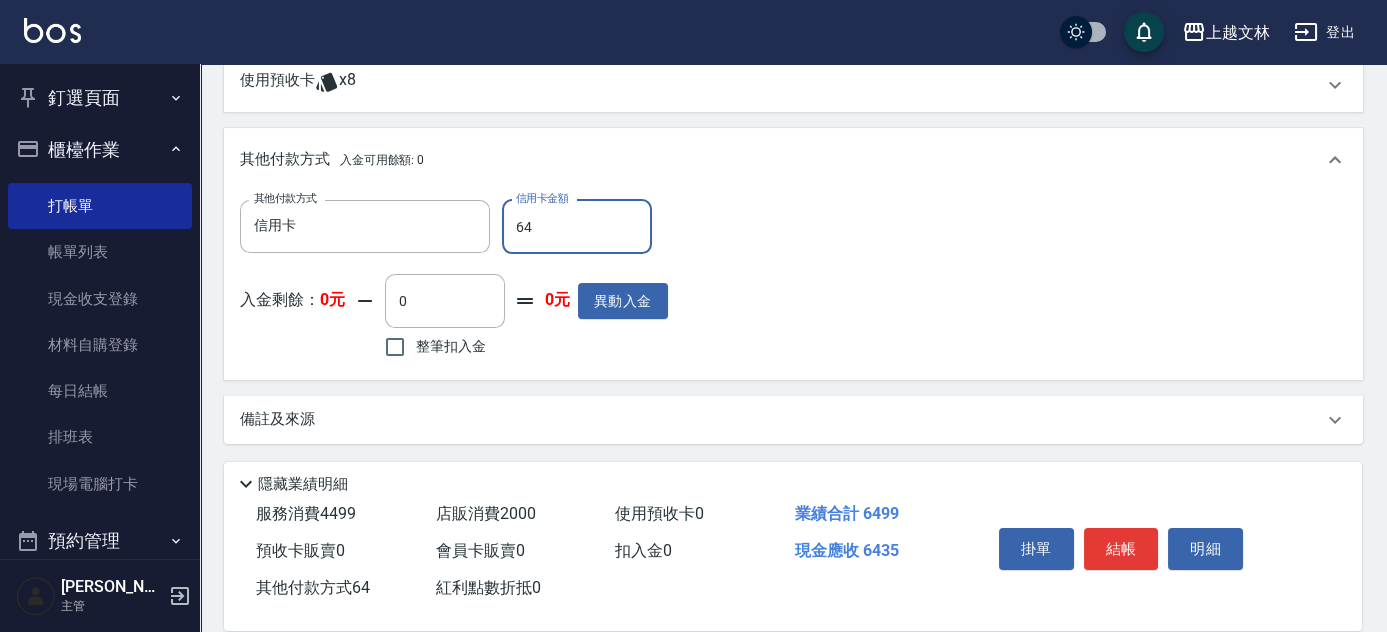 click on "64" at bounding box center (577, 227) 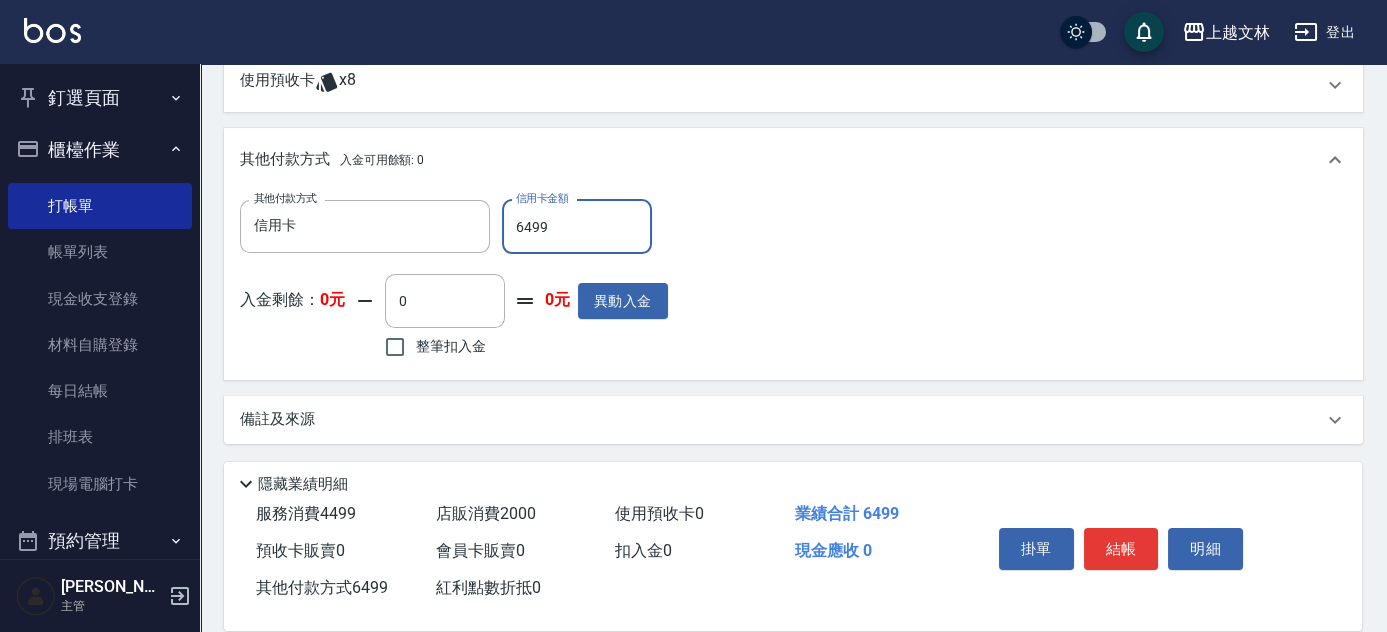 type on "6499" 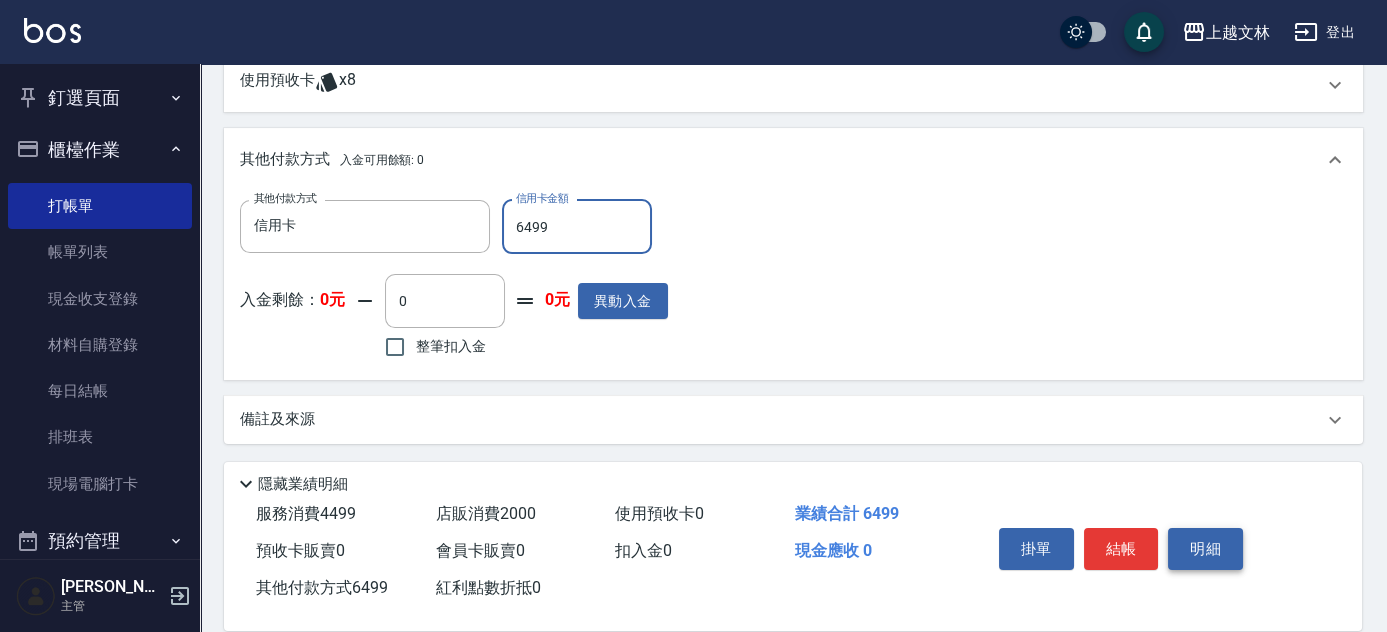click on "明細" at bounding box center (1205, 549) 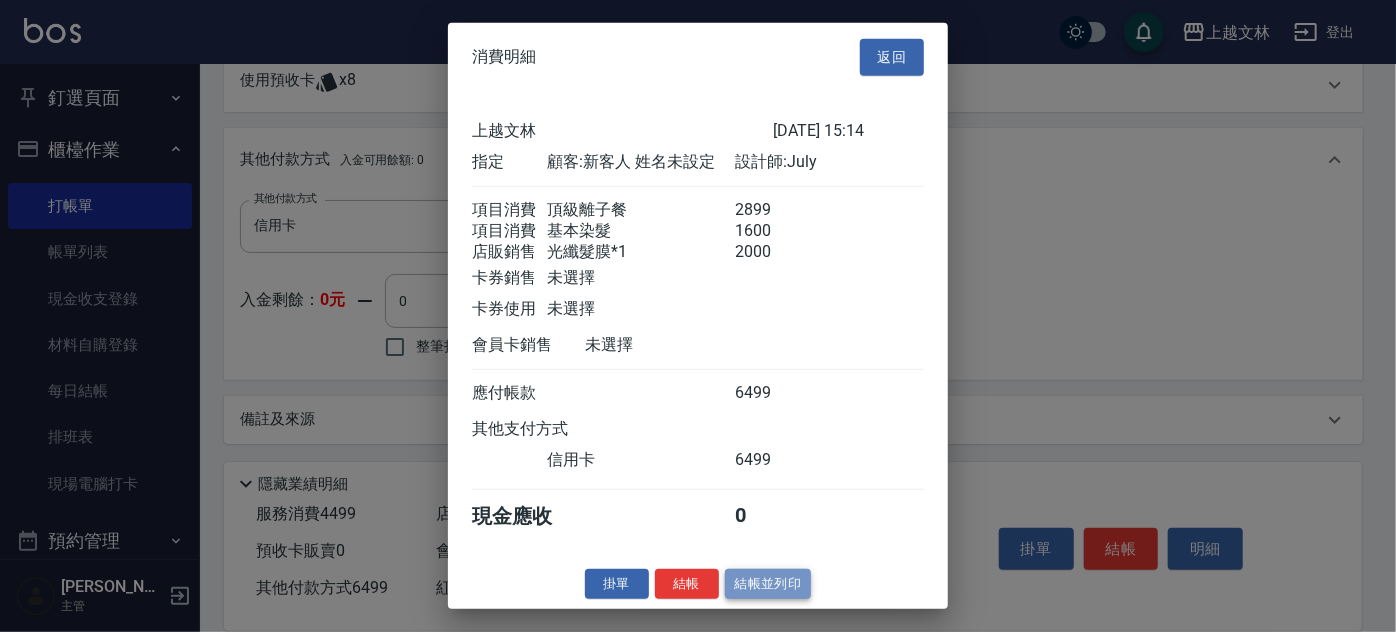 click on "結帳並列印" at bounding box center [768, 583] 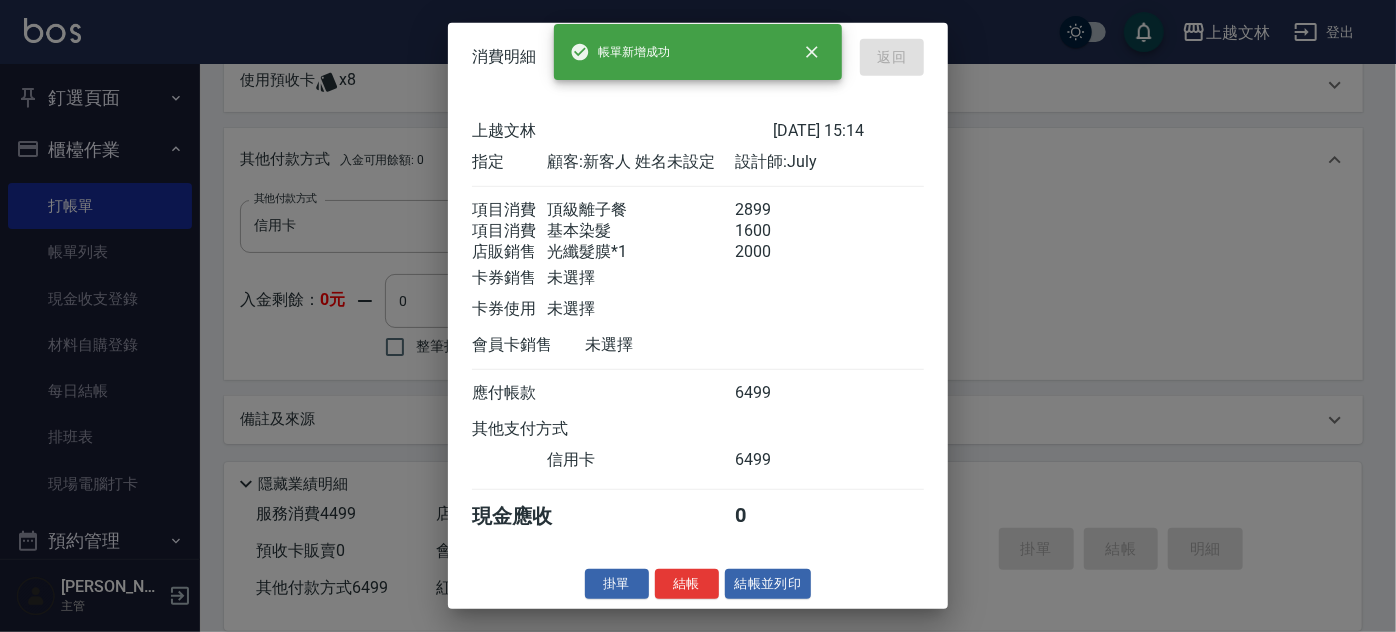 type on "[DATE] 15:21" 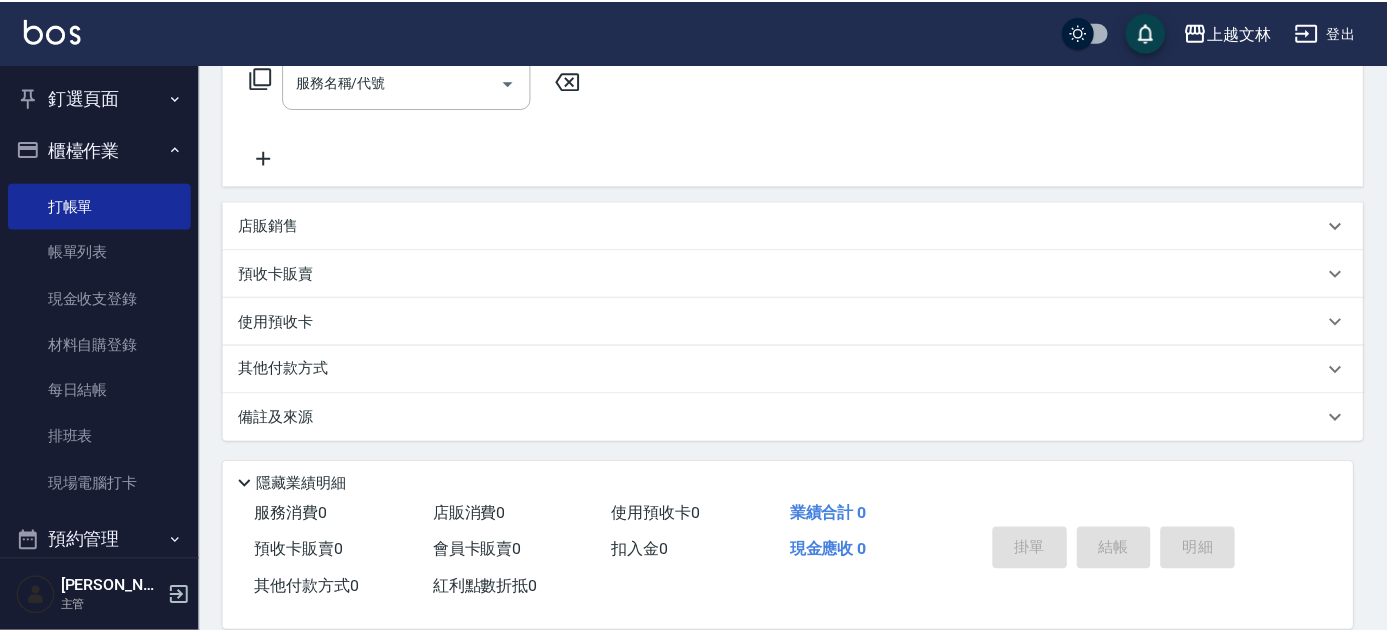 scroll, scrollTop: 0, scrollLeft: 0, axis: both 